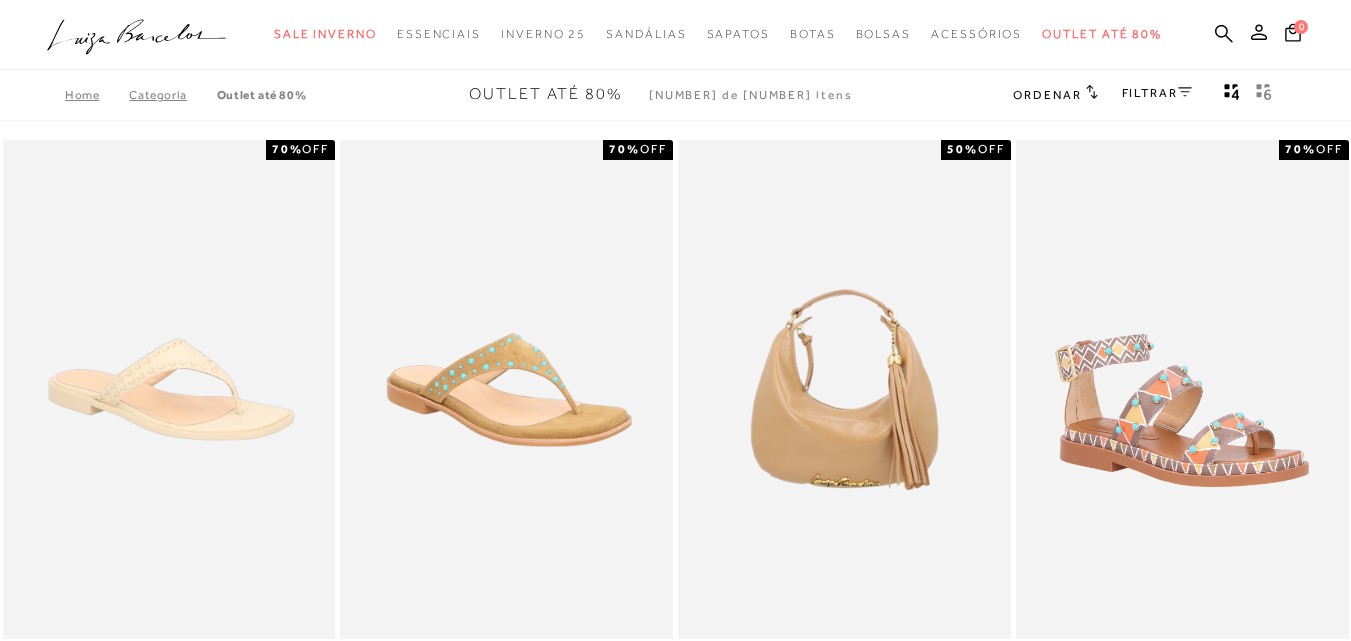 scroll, scrollTop: 0, scrollLeft: 0, axis: both 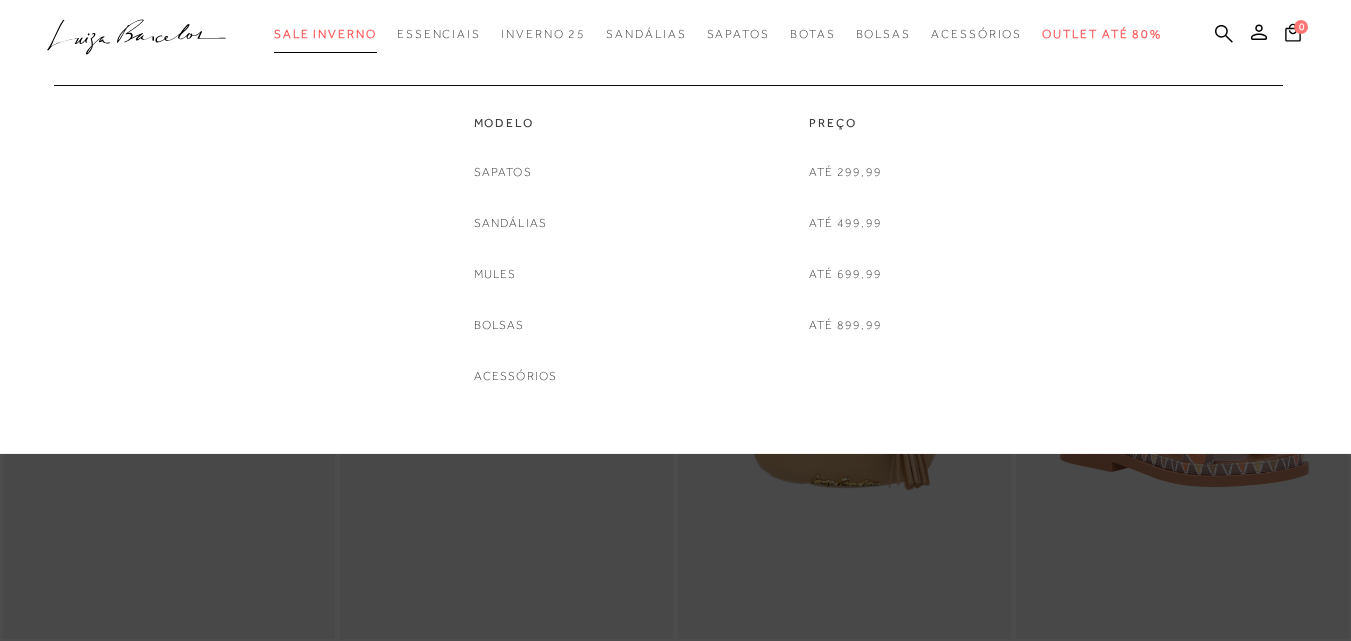 click on "Sale Inverno" at bounding box center [325, 34] 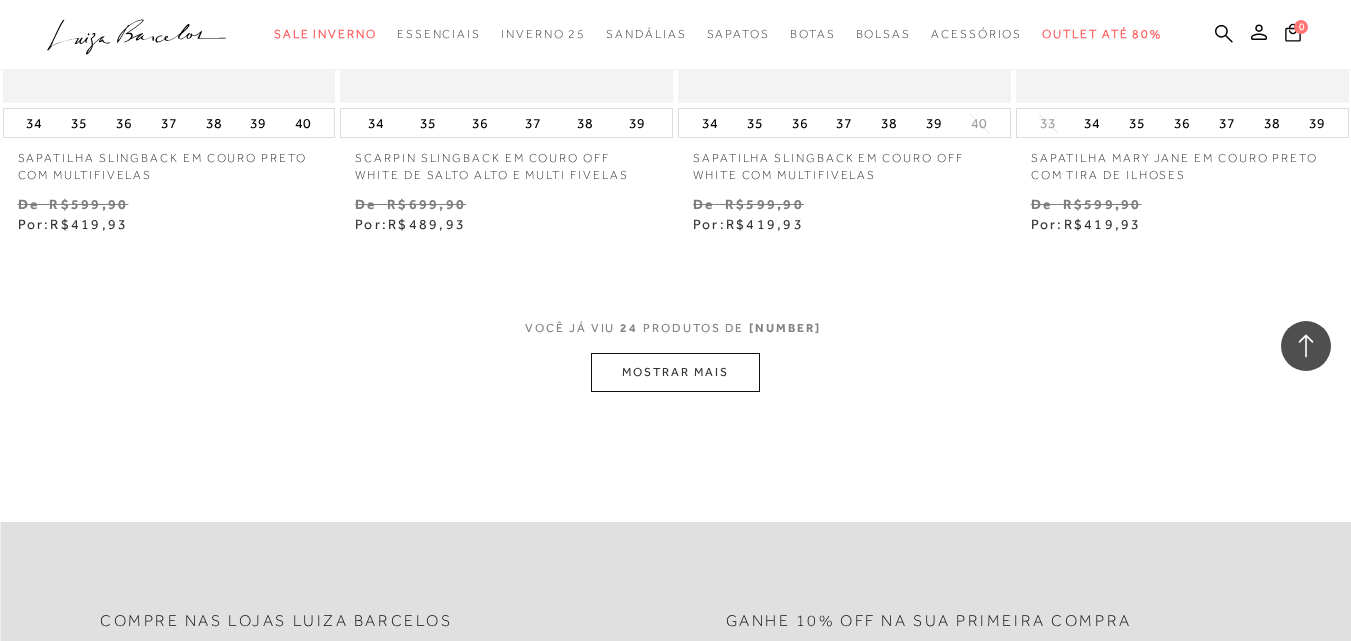 scroll, scrollTop: 3855, scrollLeft: 0, axis: vertical 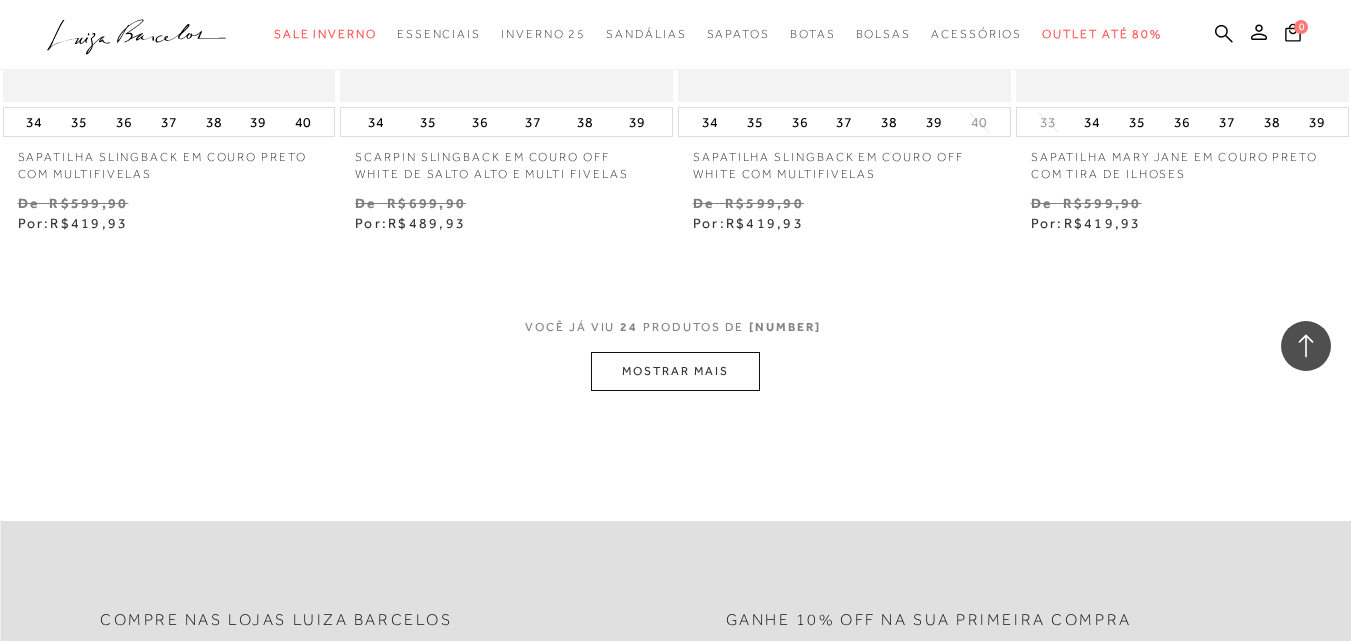click on "MOSTRAR MAIS" at bounding box center (675, 371) 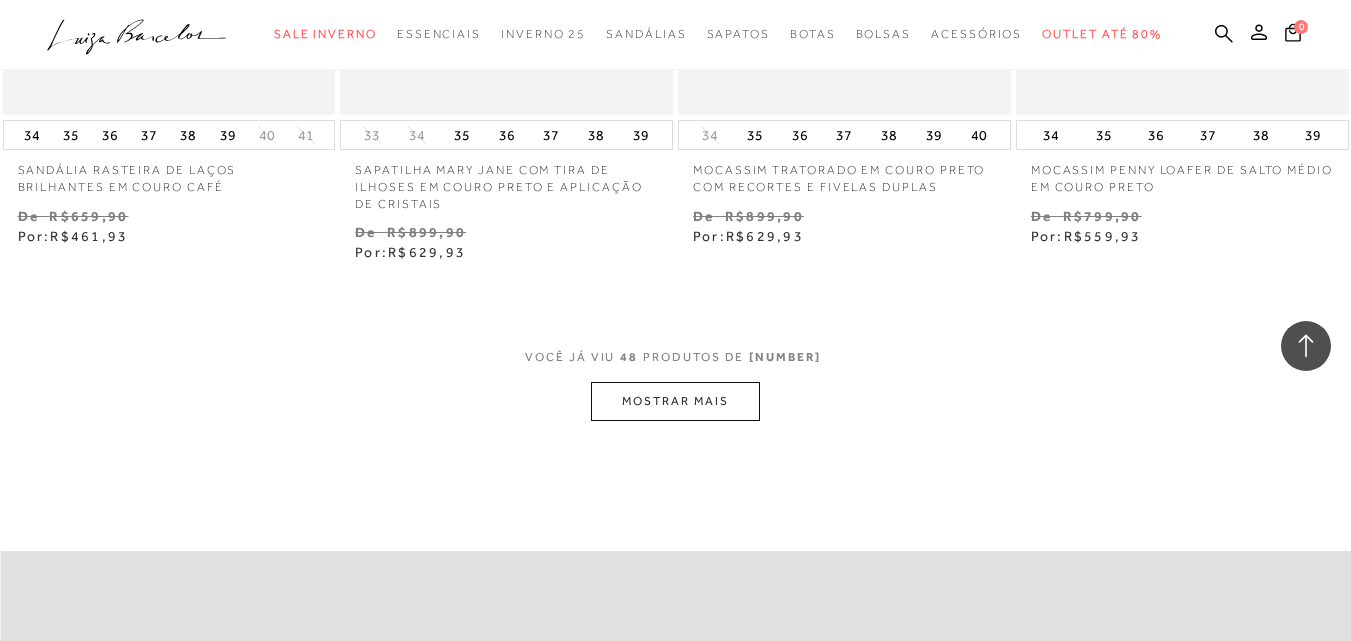 scroll, scrollTop: 7774, scrollLeft: 0, axis: vertical 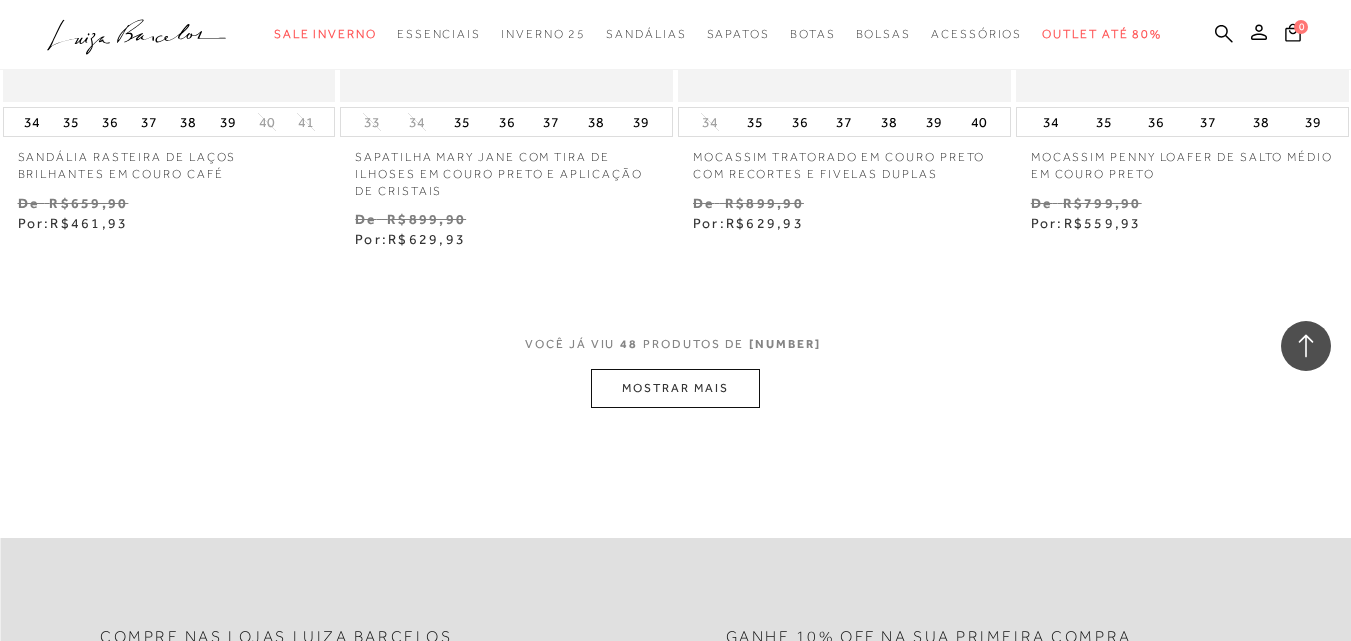 click on "MOSTRAR MAIS" at bounding box center (675, 388) 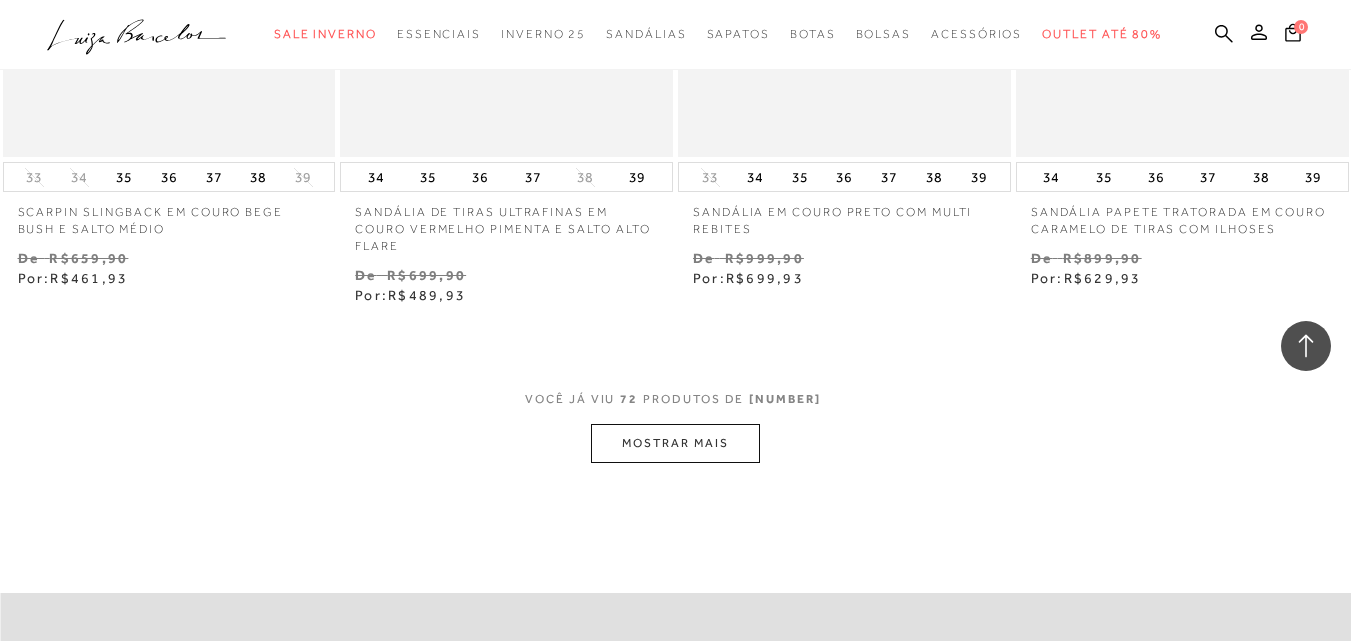 scroll, scrollTop: 11673, scrollLeft: 0, axis: vertical 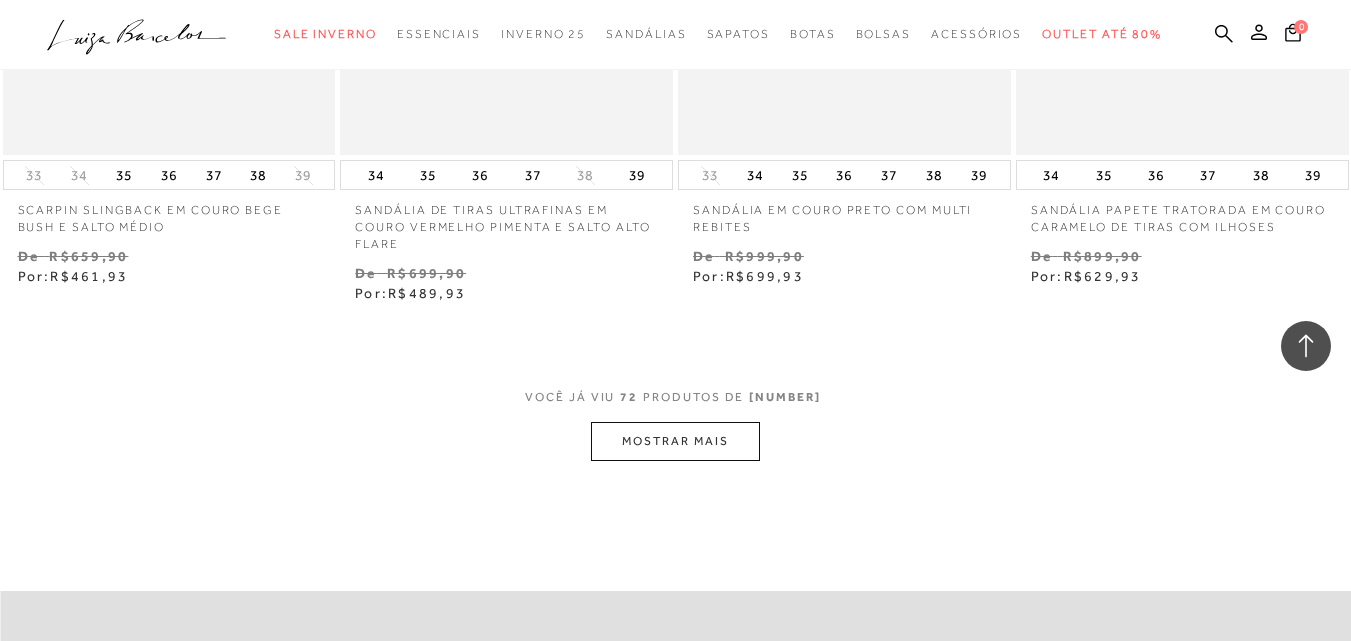 drag, startPoint x: 687, startPoint y: 468, endPoint x: 686, endPoint y: 425, distance: 43.011627 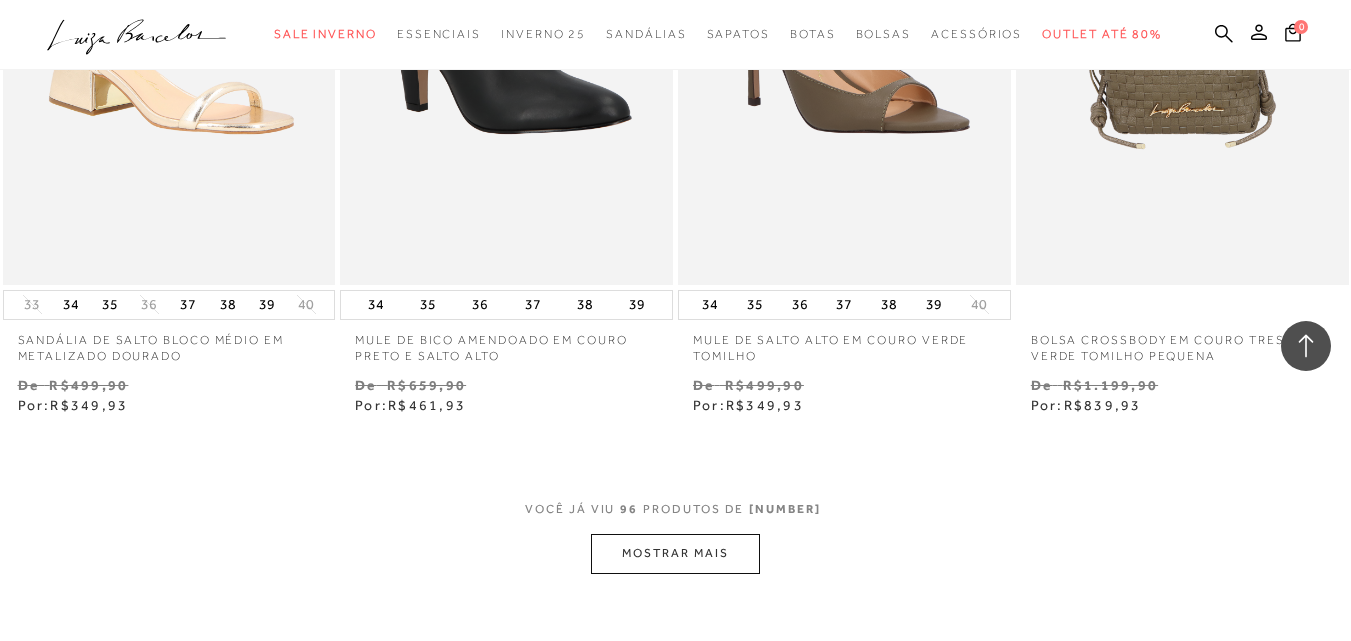 scroll, scrollTop: 15599, scrollLeft: 0, axis: vertical 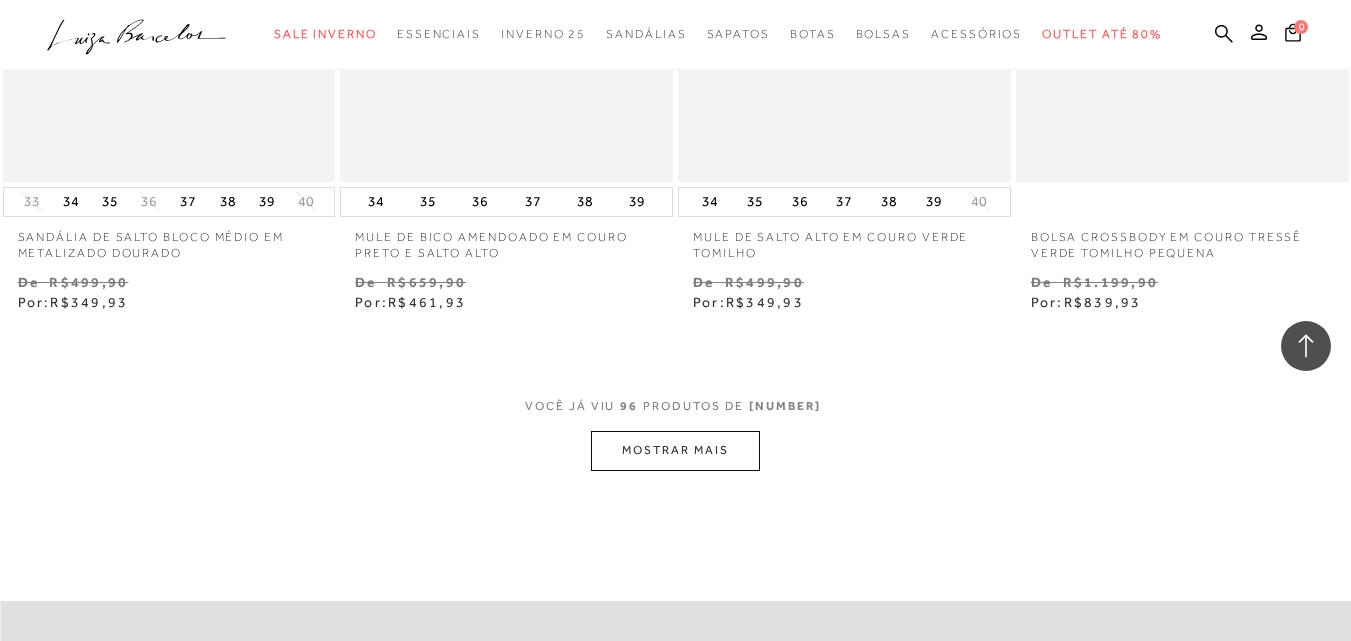 click on "MOSTRAR MAIS" at bounding box center [675, 450] 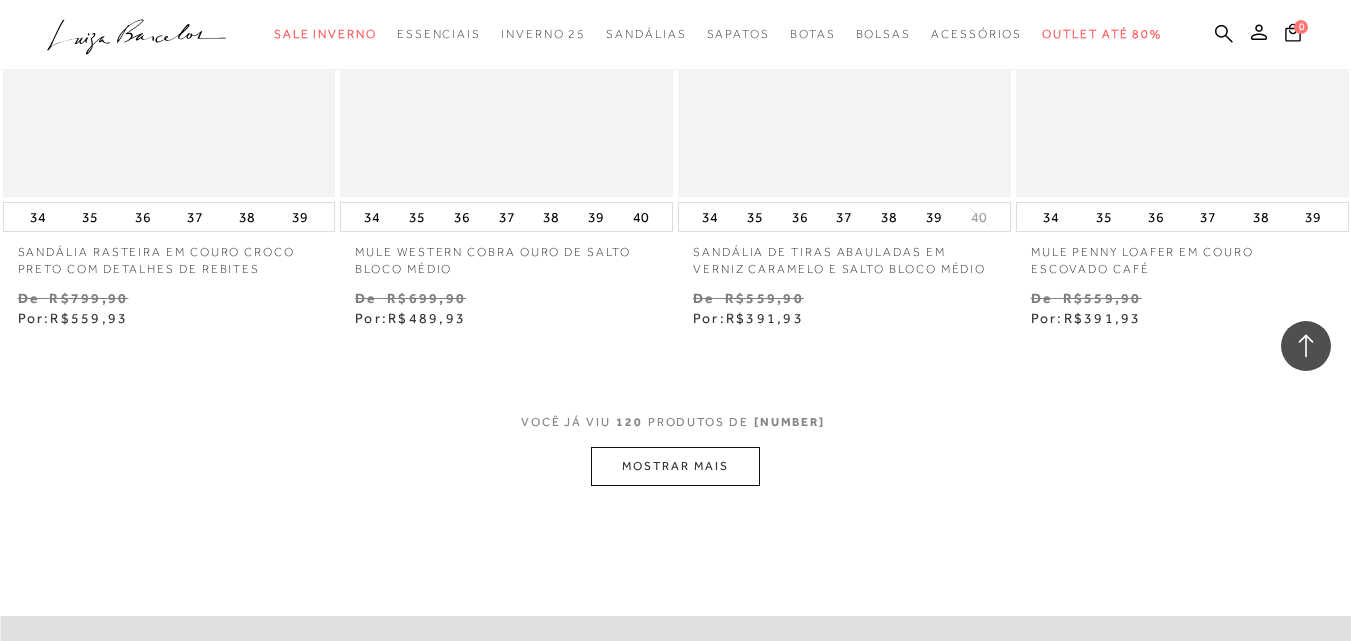 scroll, scrollTop: 19503, scrollLeft: 0, axis: vertical 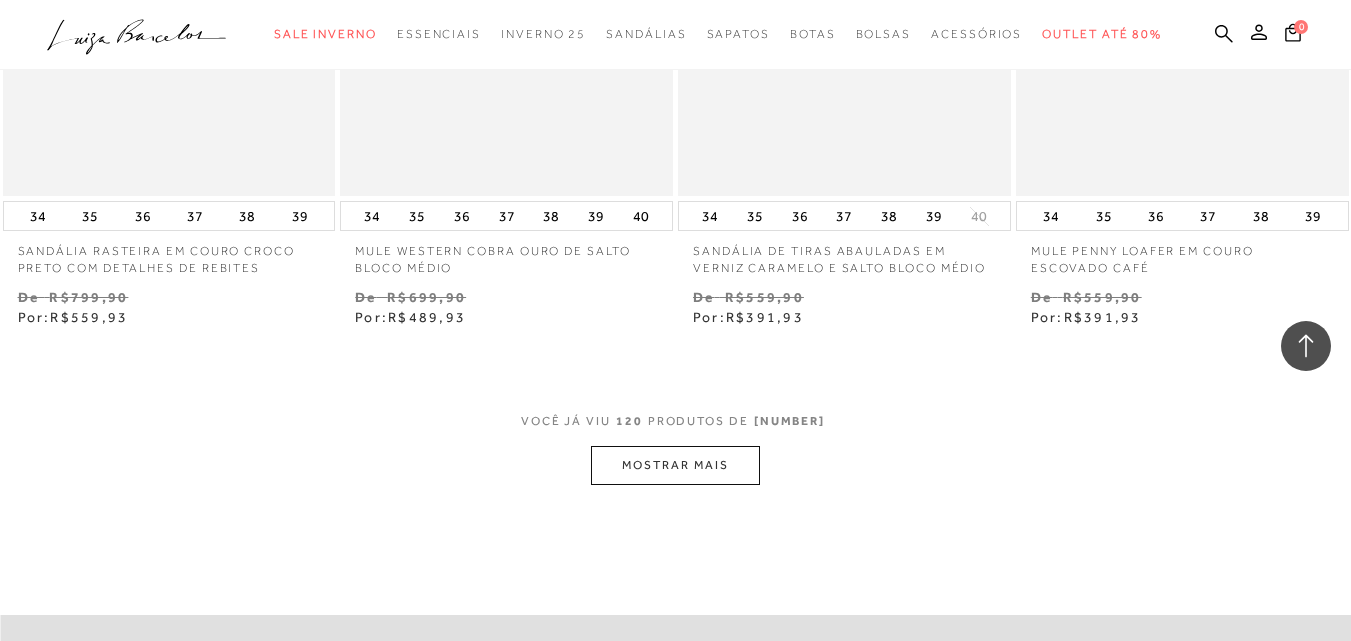 click on "MOSTRAR MAIS" at bounding box center [675, 465] 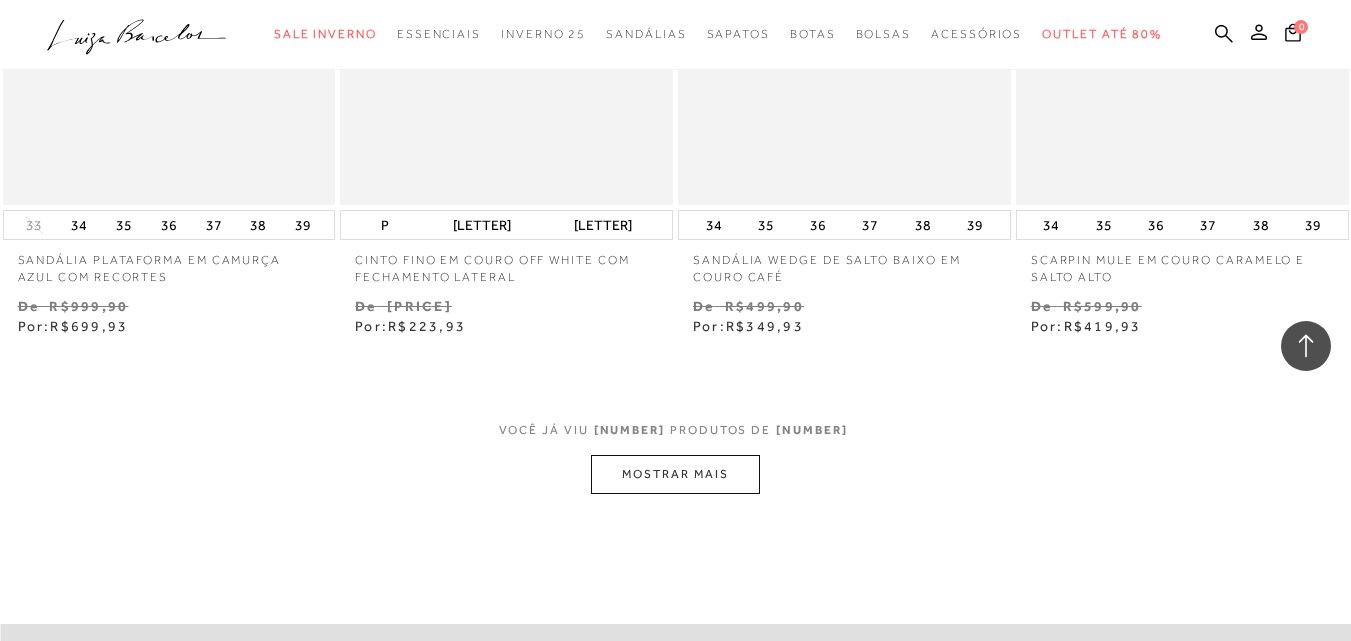 scroll, scrollTop: 23414, scrollLeft: 0, axis: vertical 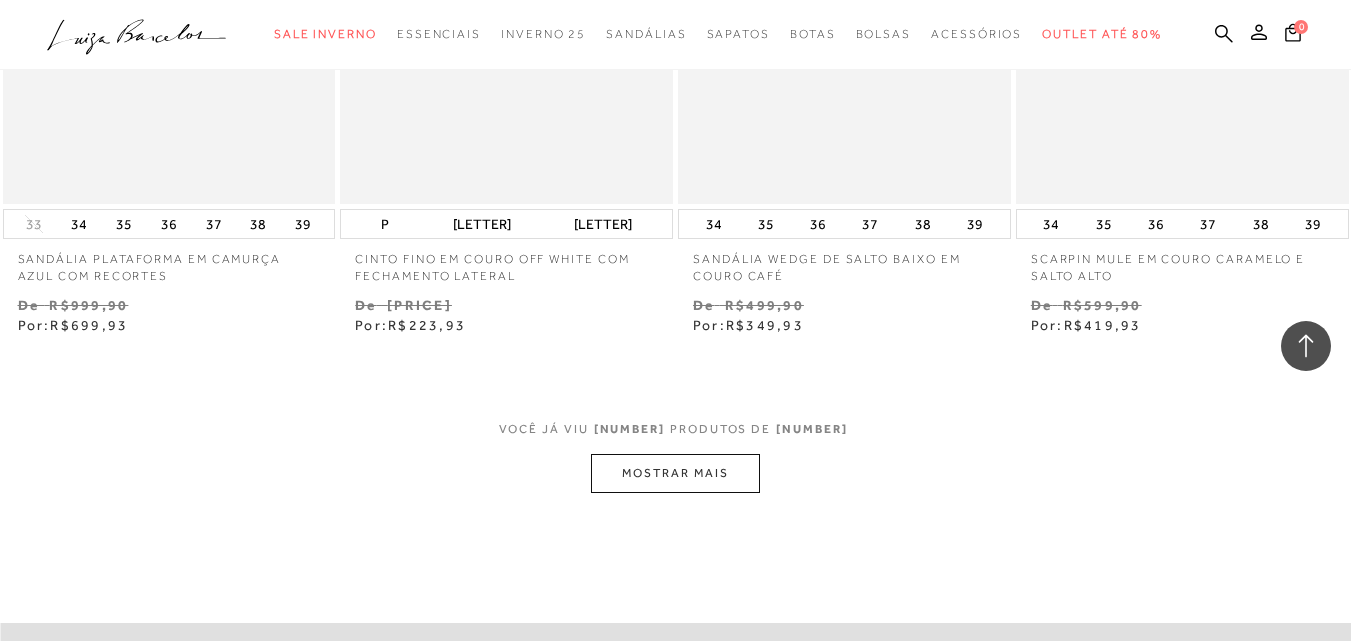 click on "MOSTRAR MAIS" at bounding box center (675, 473) 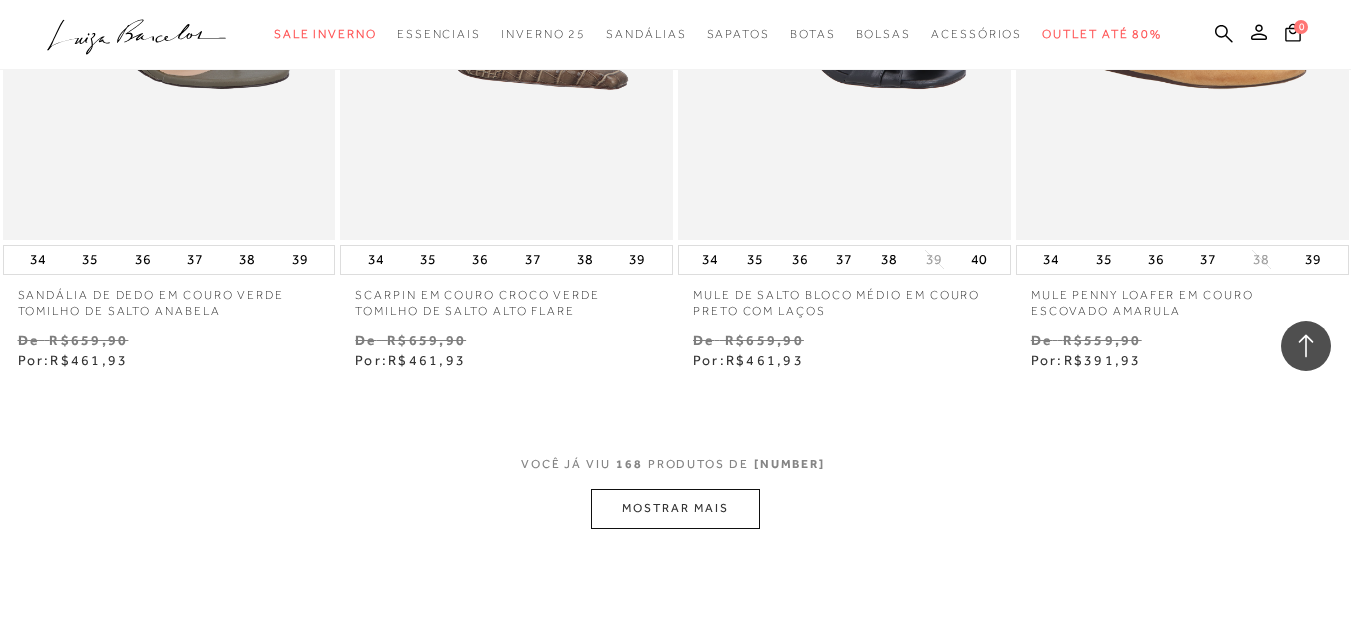 scroll, scrollTop: 27299, scrollLeft: 0, axis: vertical 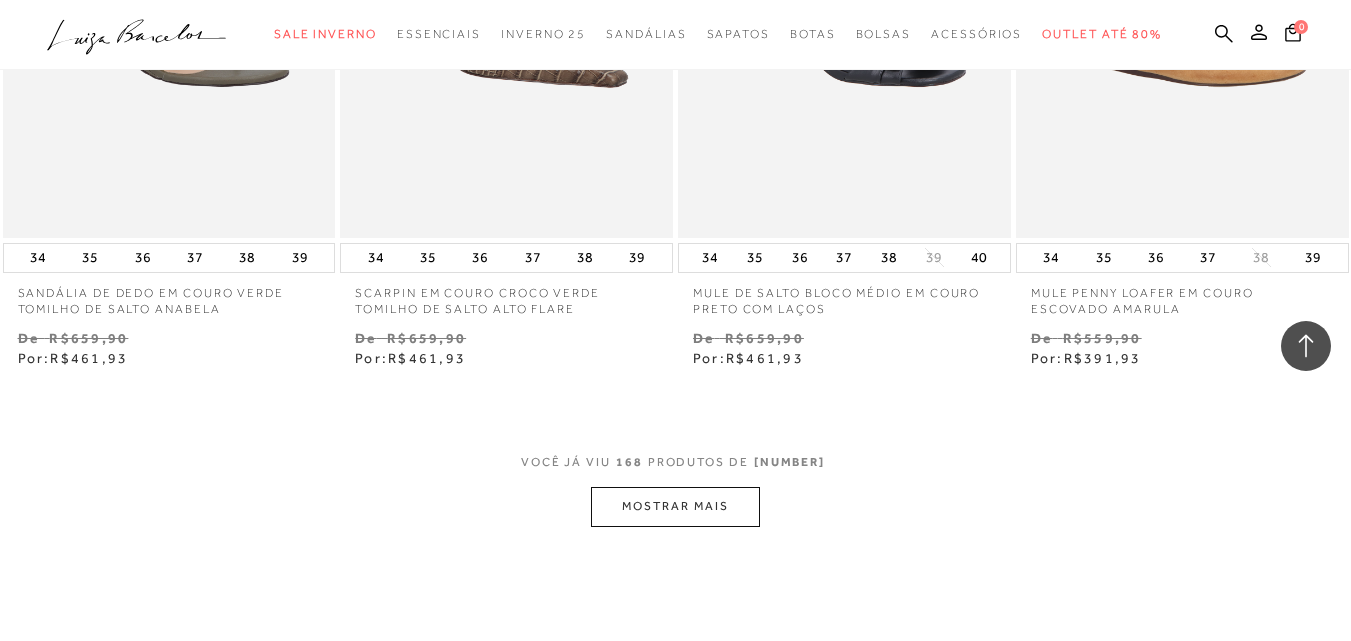 click on "MOSTRAR MAIS" at bounding box center [675, 506] 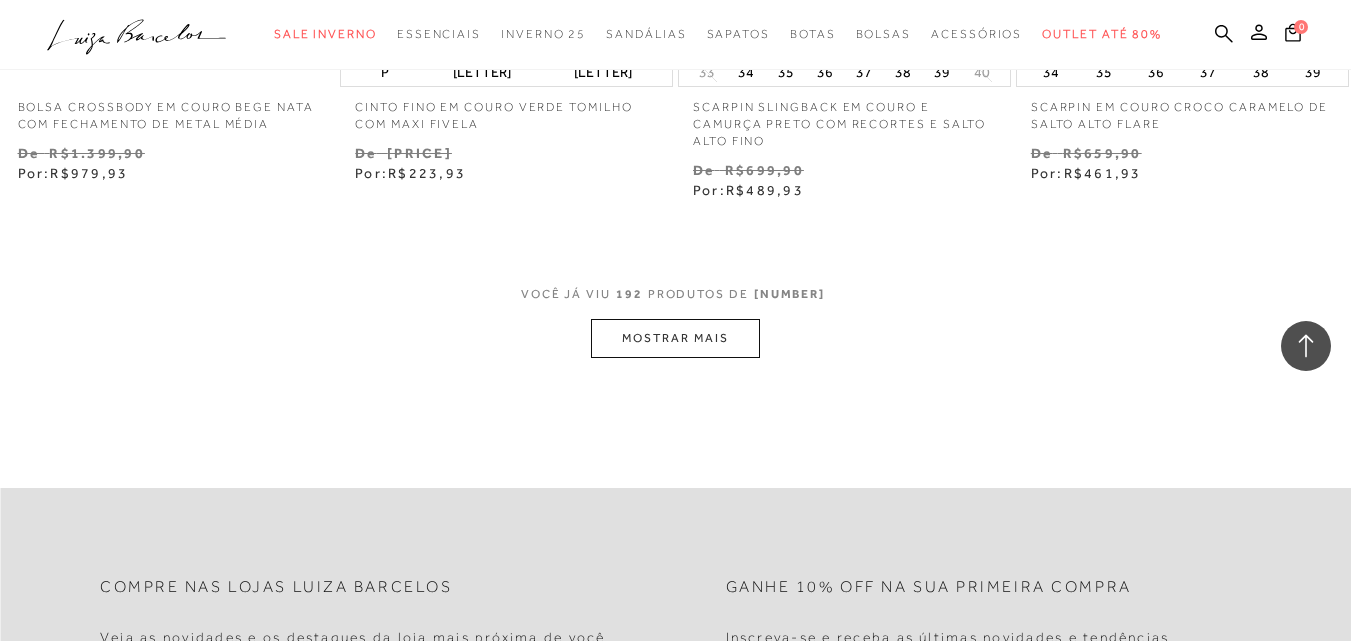 scroll, scrollTop: 31404, scrollLeft: 0, axis: vertical 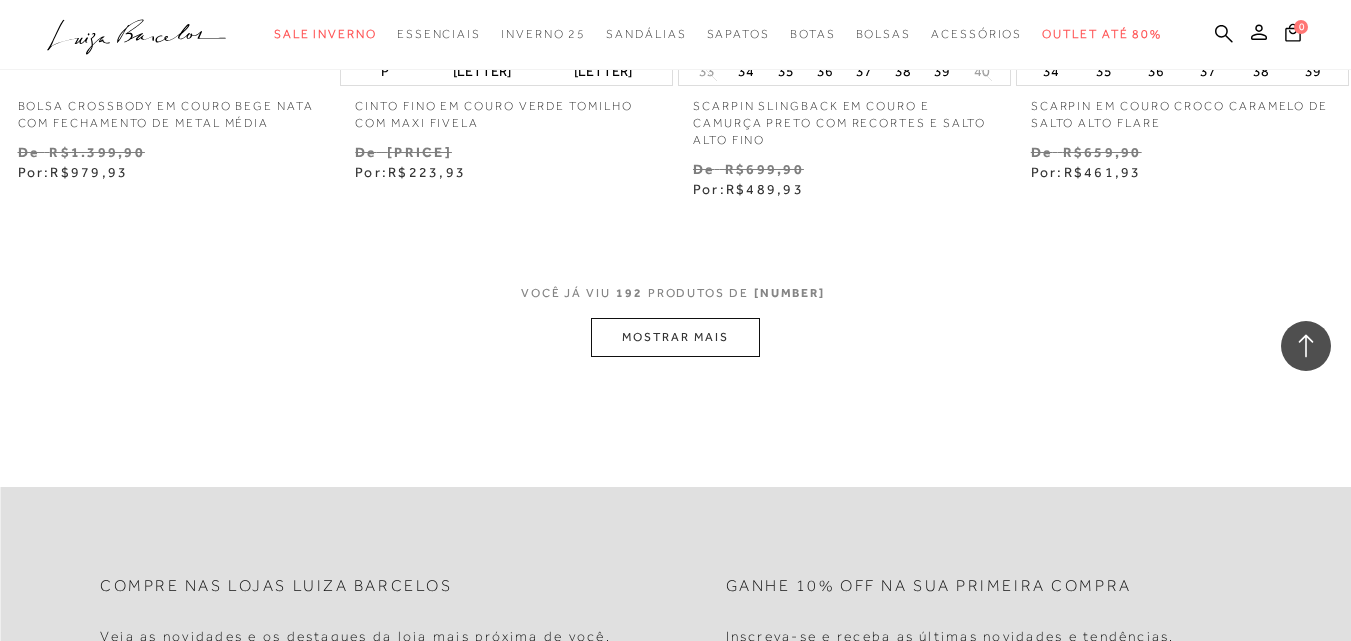 click on "MOSTRAR MAIS" at bounding box center (675, 337) 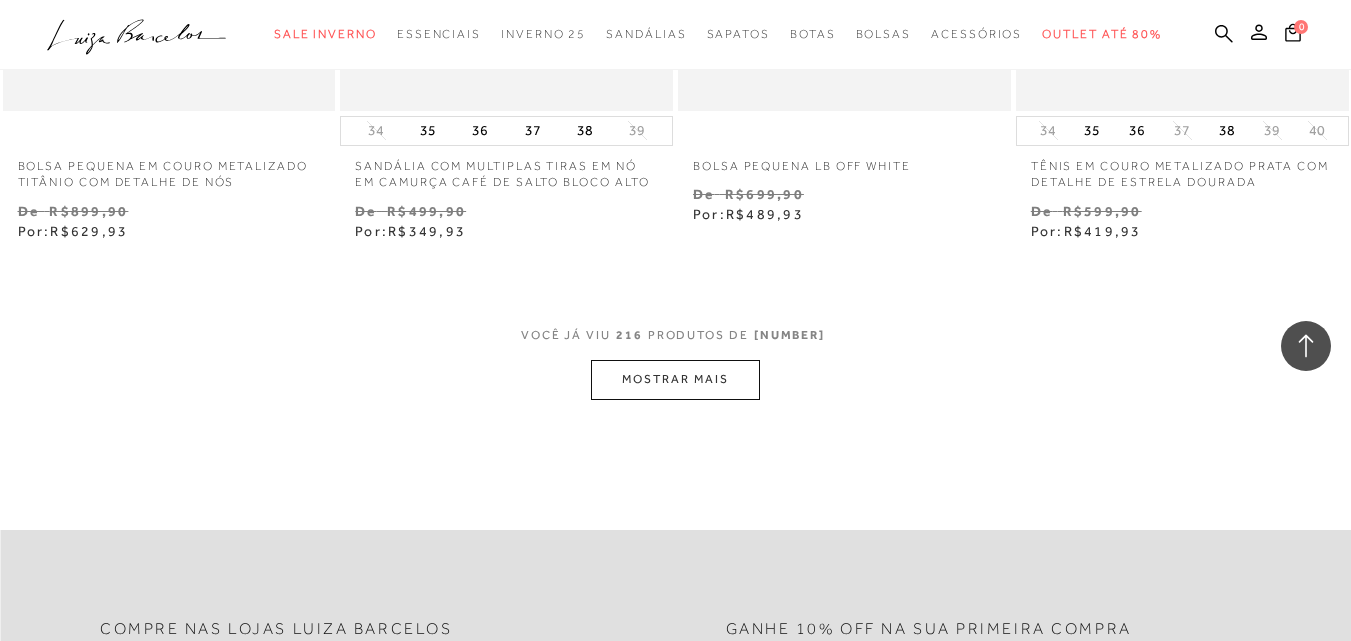scroll, scrollTop: 35298, scrollLeft: 0, axis: vertical 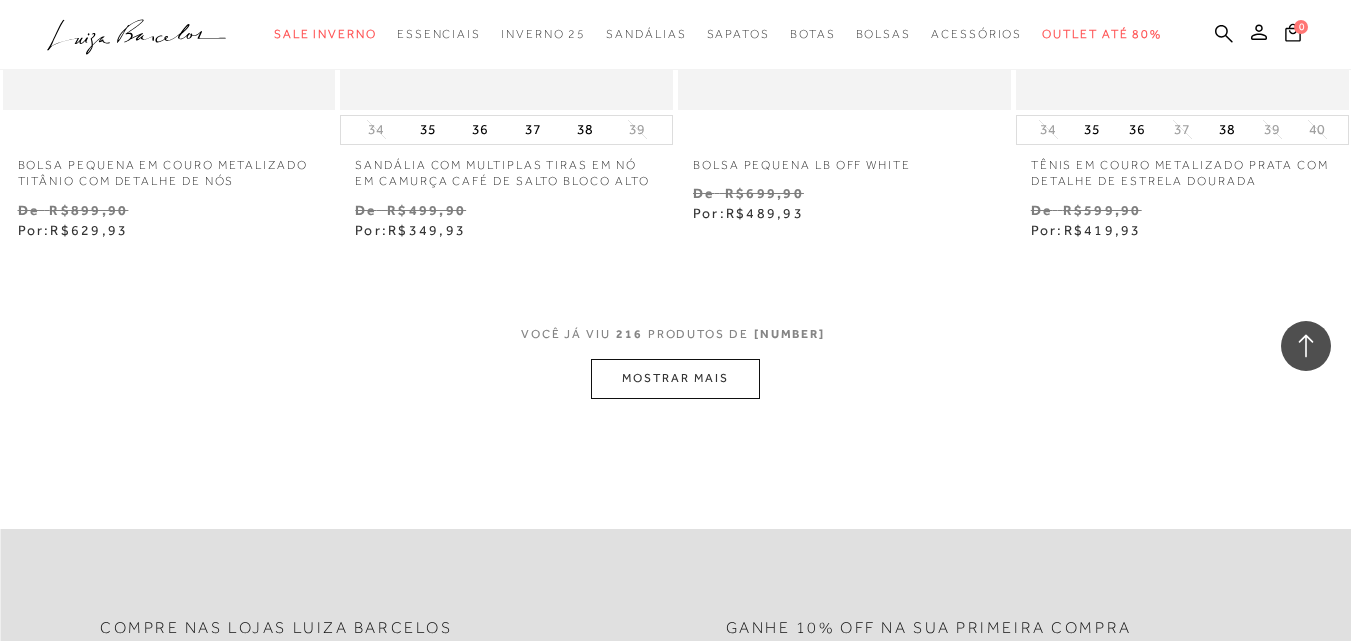 click on "MOSTRAR MAIS" at bounding box center [675, 378] 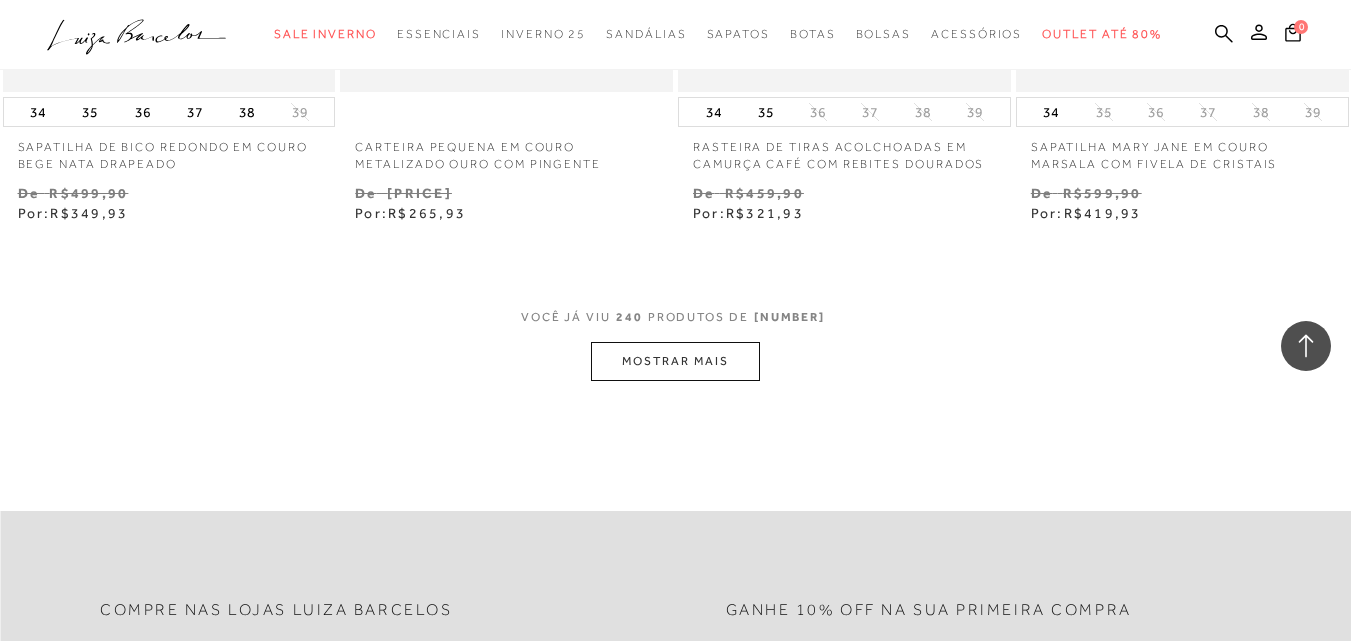 scroll, scrollTop: 39299, scrollLeft: 0, axis: vertical 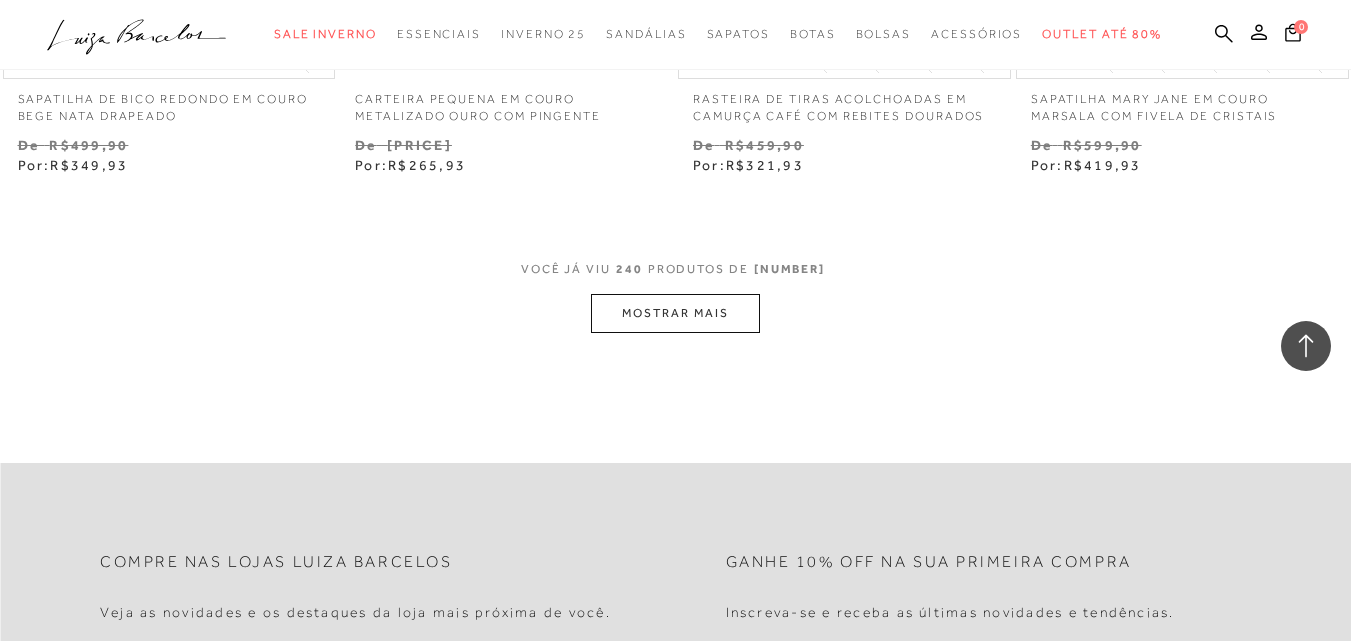 click on "MOSTRAR MAIS" at bounding box center (675, 313) 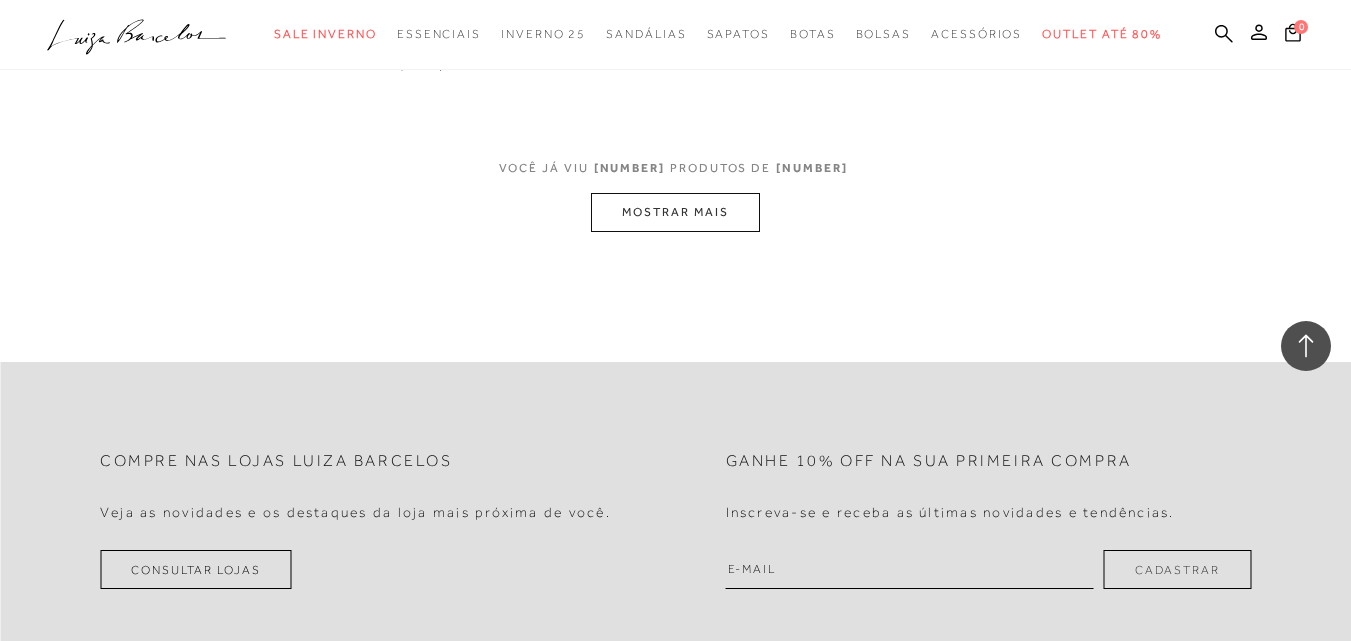 scroll, scrollTop: 43318, scrollLeft: 0, axis: vertical 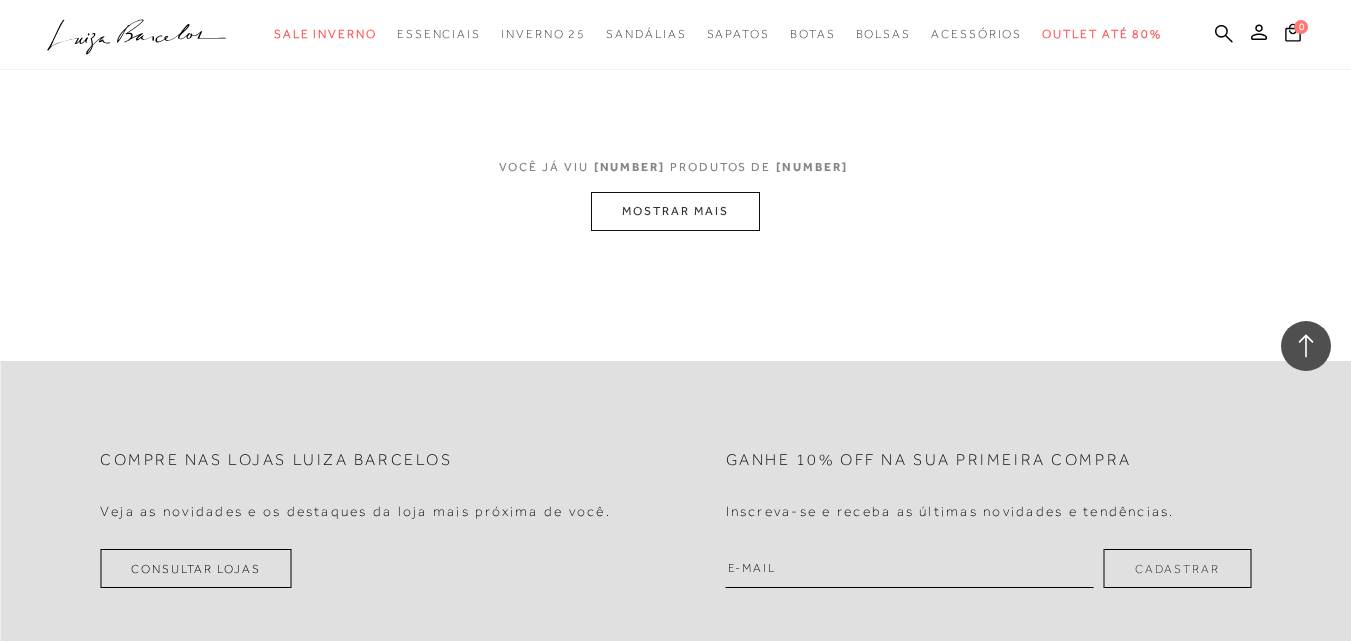 click on "MOSTRAR MAIS" at bounding box center [675, 211] 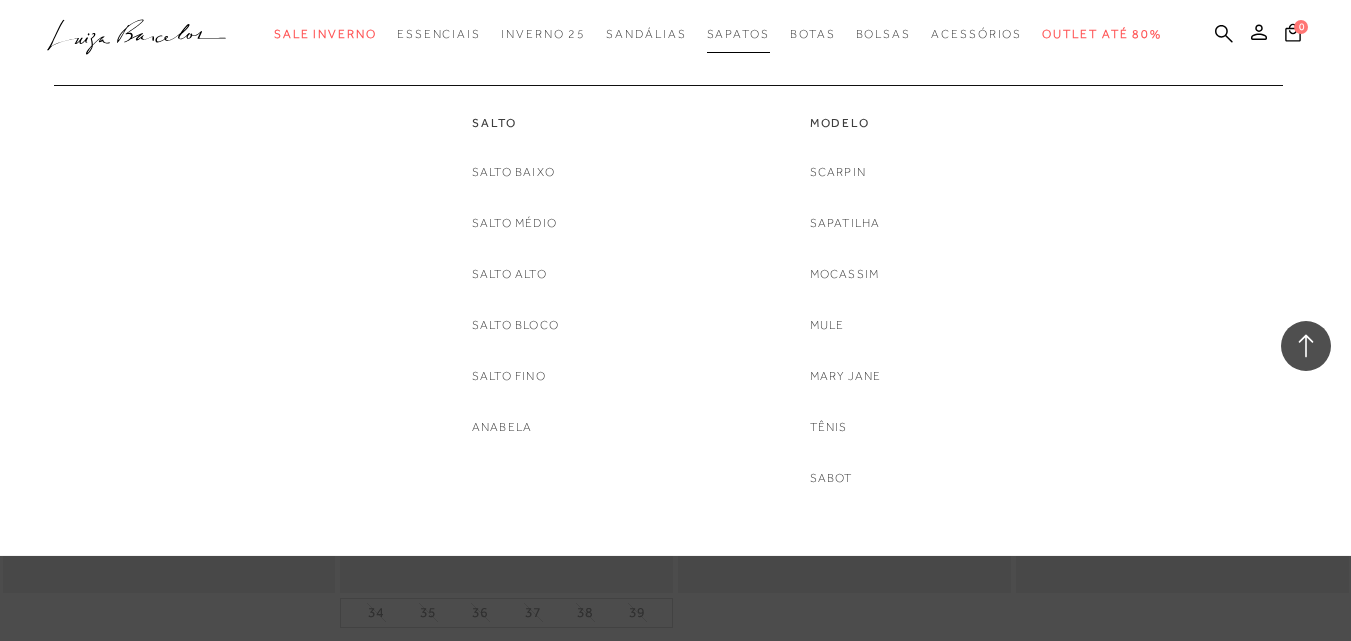 scroll, scrollTop: 43479, scrollLeft: 0, axis: vertical 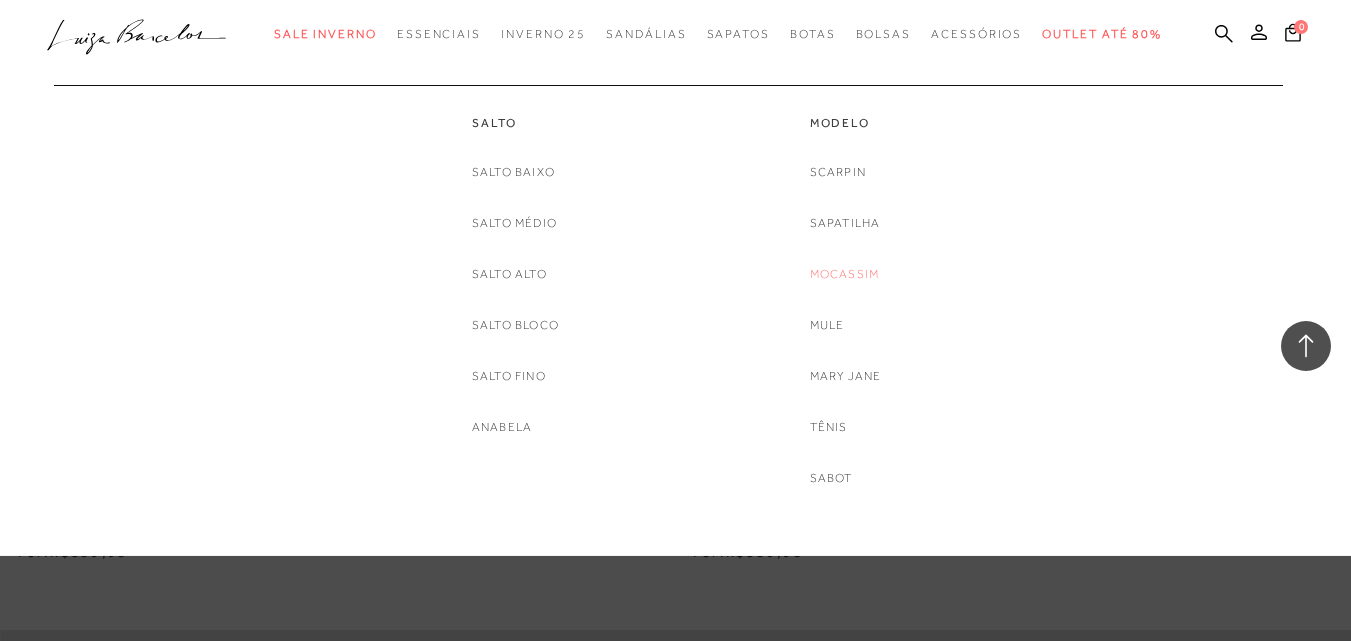 click on "Mocassim" at bounding box center [845, 274] 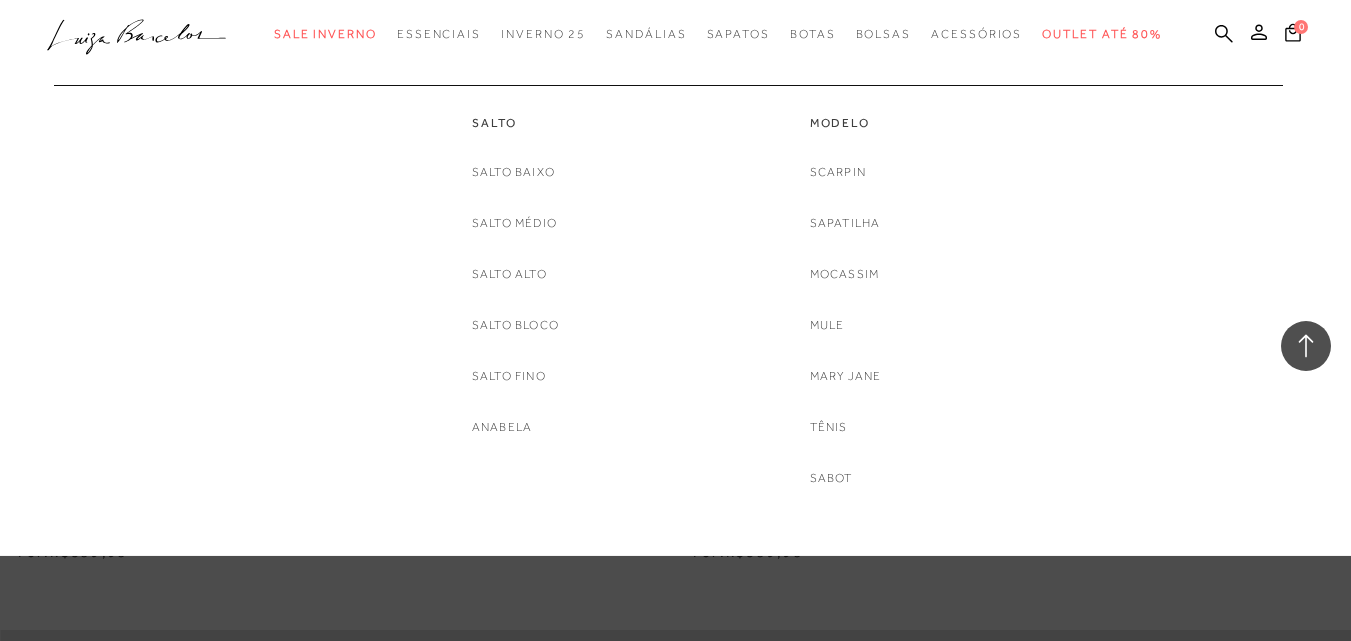 click at bounding box center (675, 278) 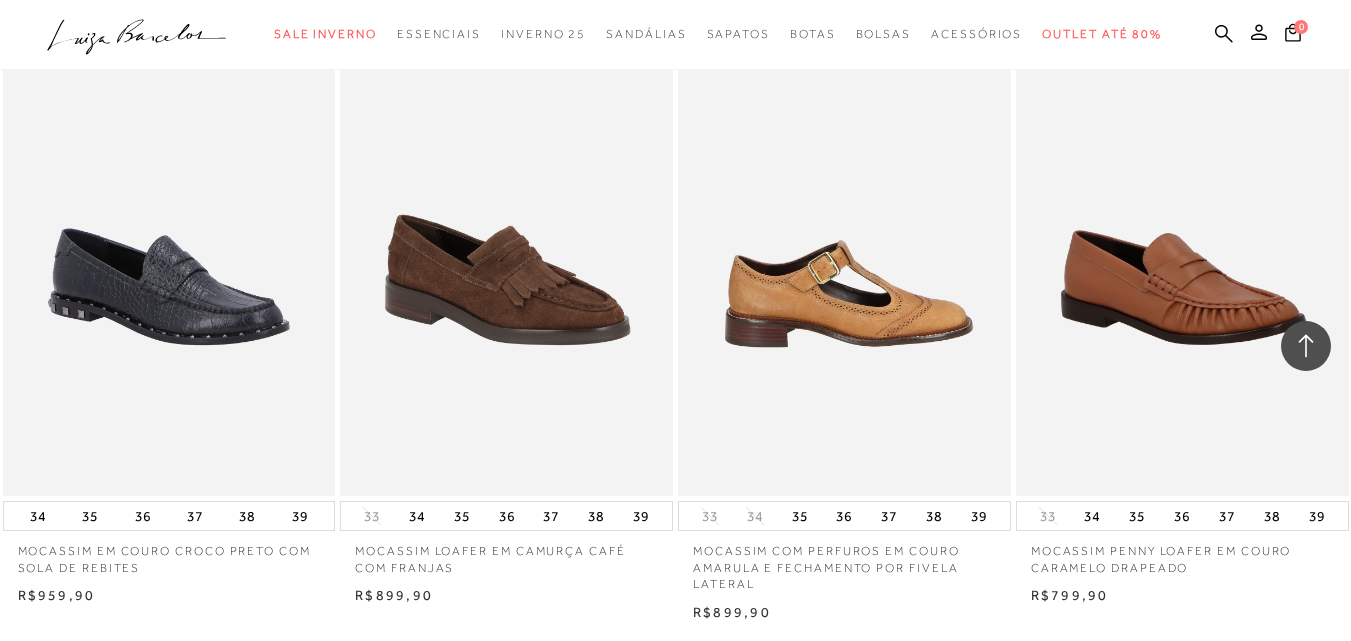 scroll, scrollTop: 2683, scrollLeft: 0, axis: vertical 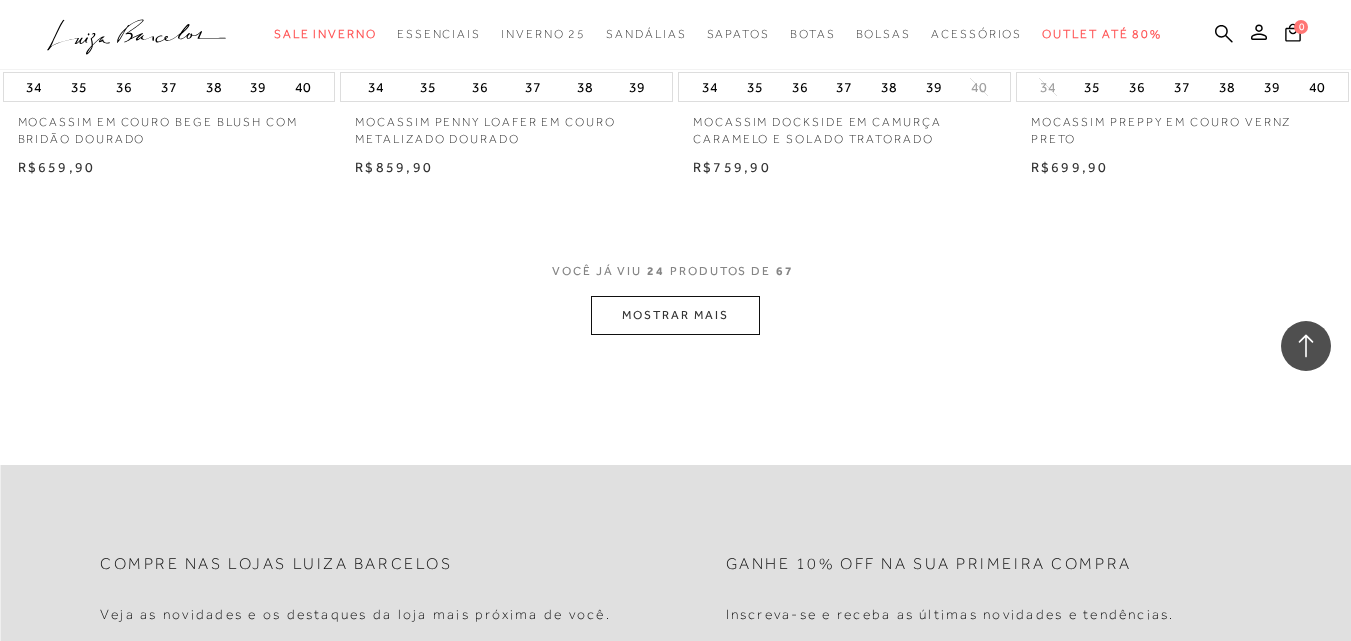click on "MOSTRAR MAIS" at bounding box center [675, 315] 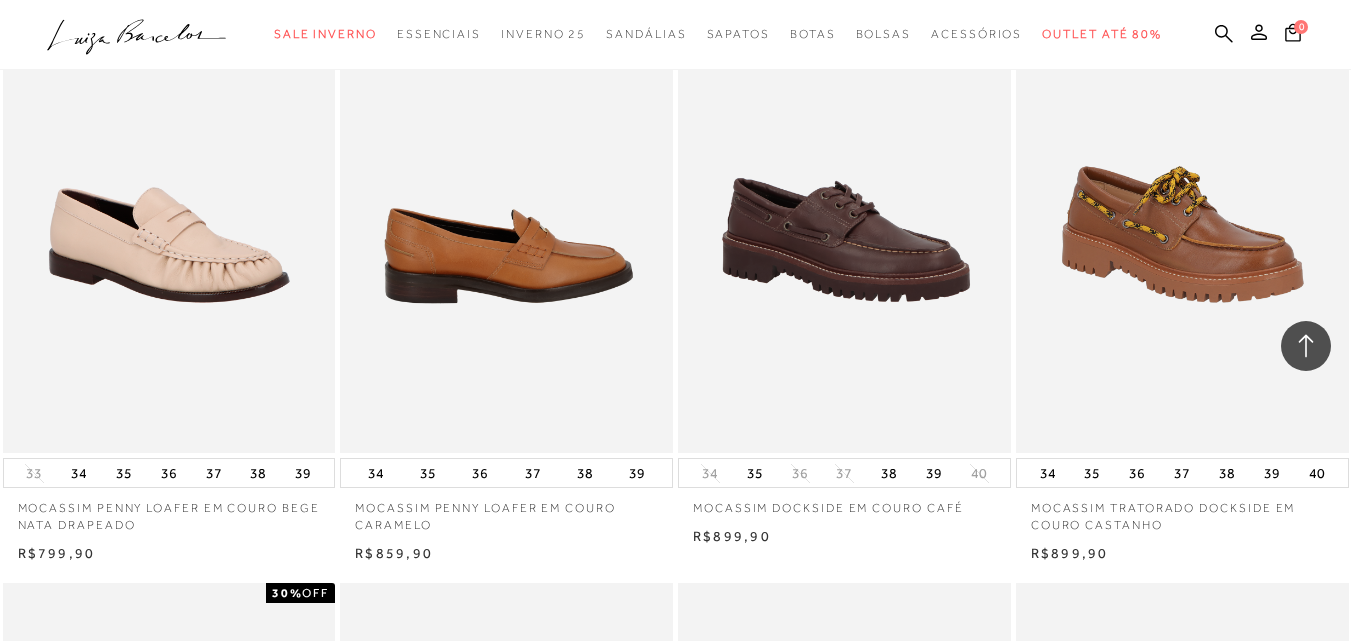 scroll, scrollTop: 5935, scrollLeft: 0, axis: vertical 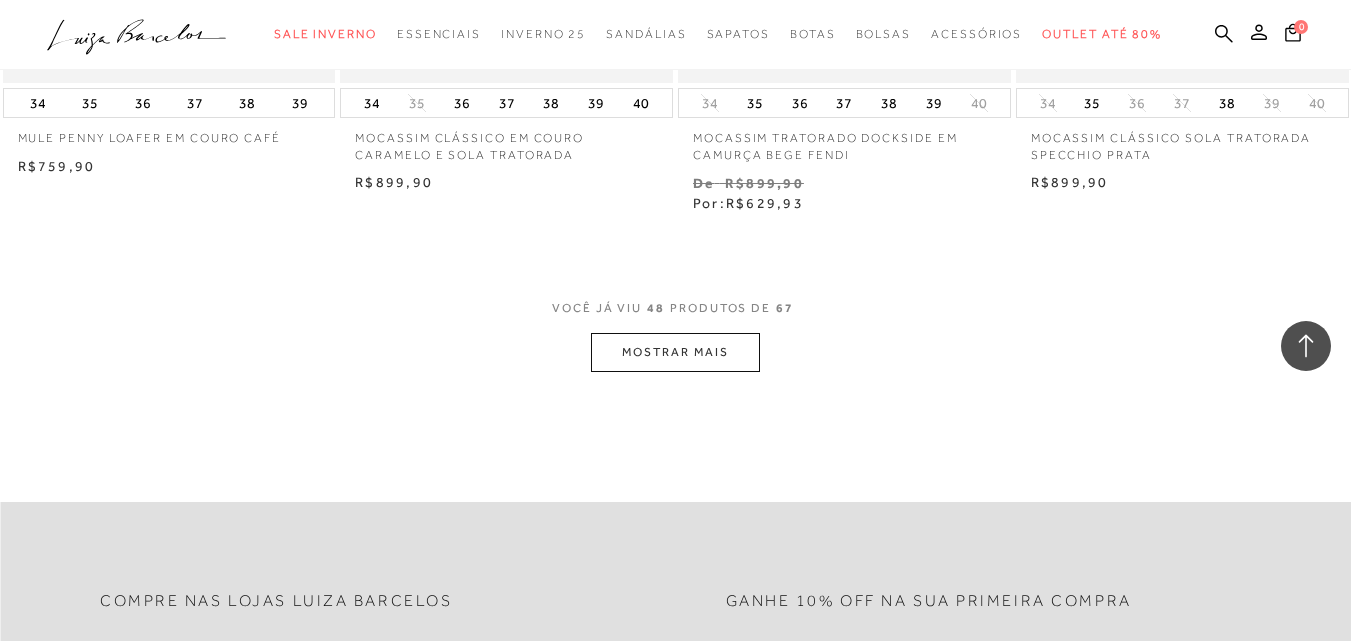 click on "MOSTRAR MAIS" at bounding box center [675, 352] 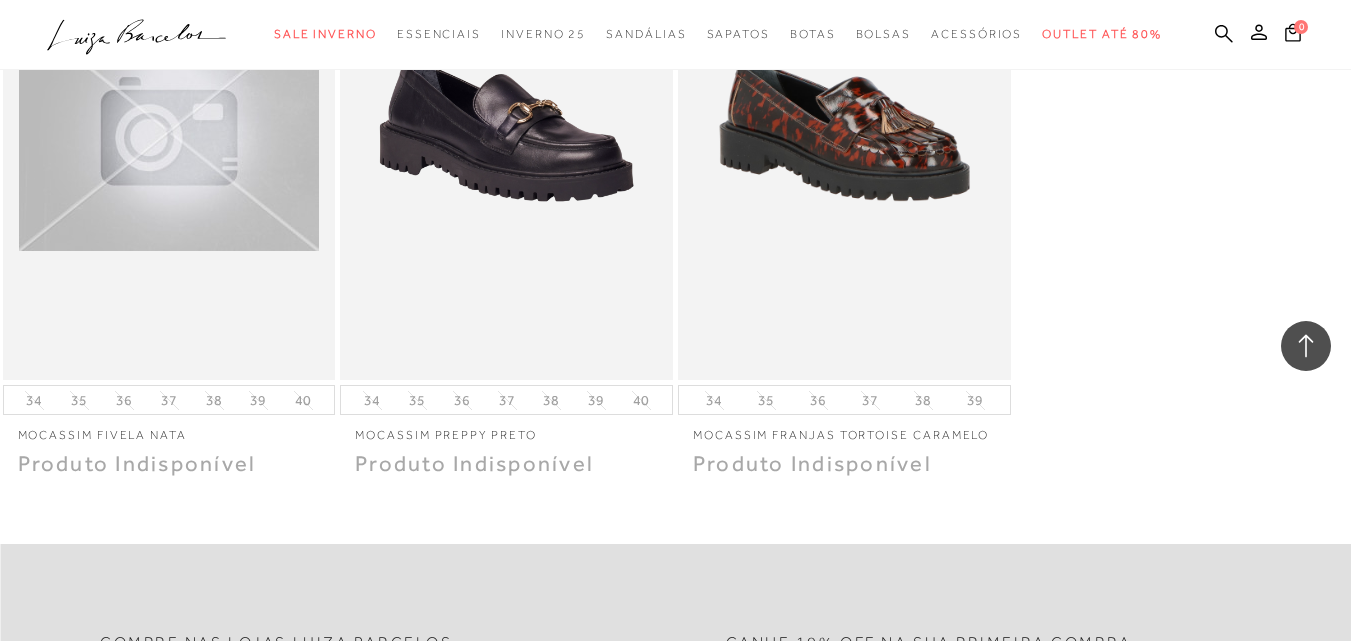 scroll, scrollTop: 10480, scrollLeft: 0, axis: vertical 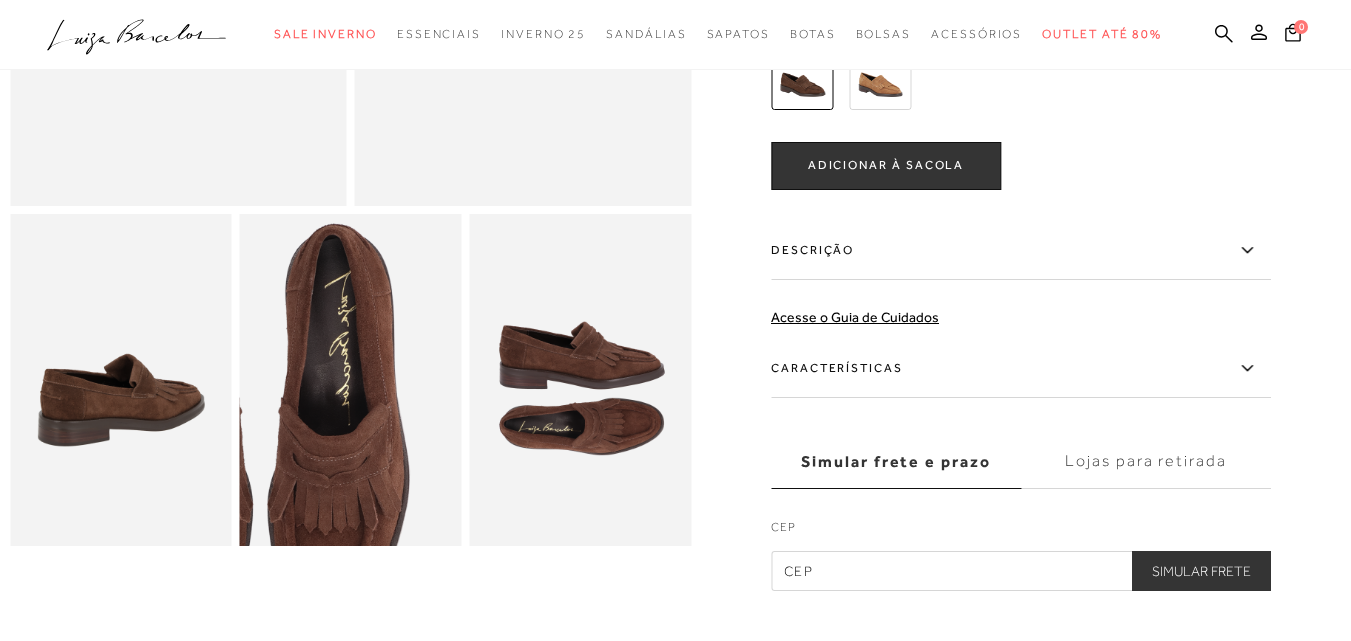 click at bounding box center [121, 380] 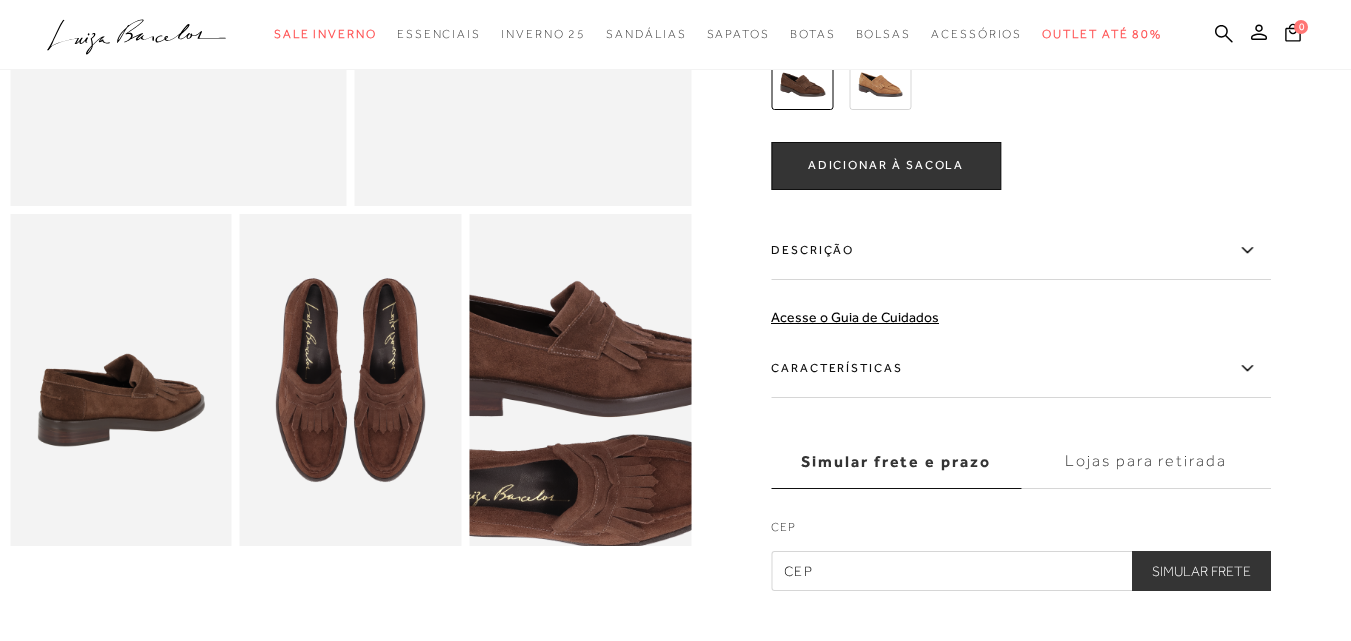click at bounding box center (121, 380) 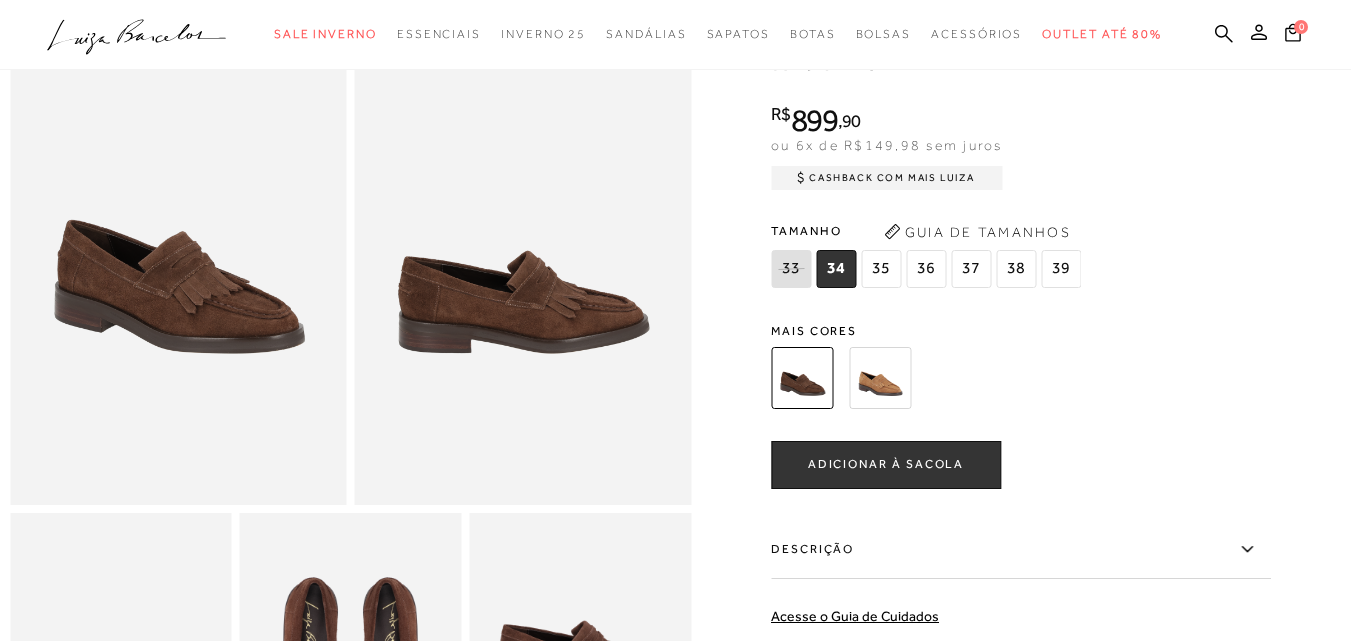 scroll, scrollTop: 141, scrollLeft: 0, axis: vertical 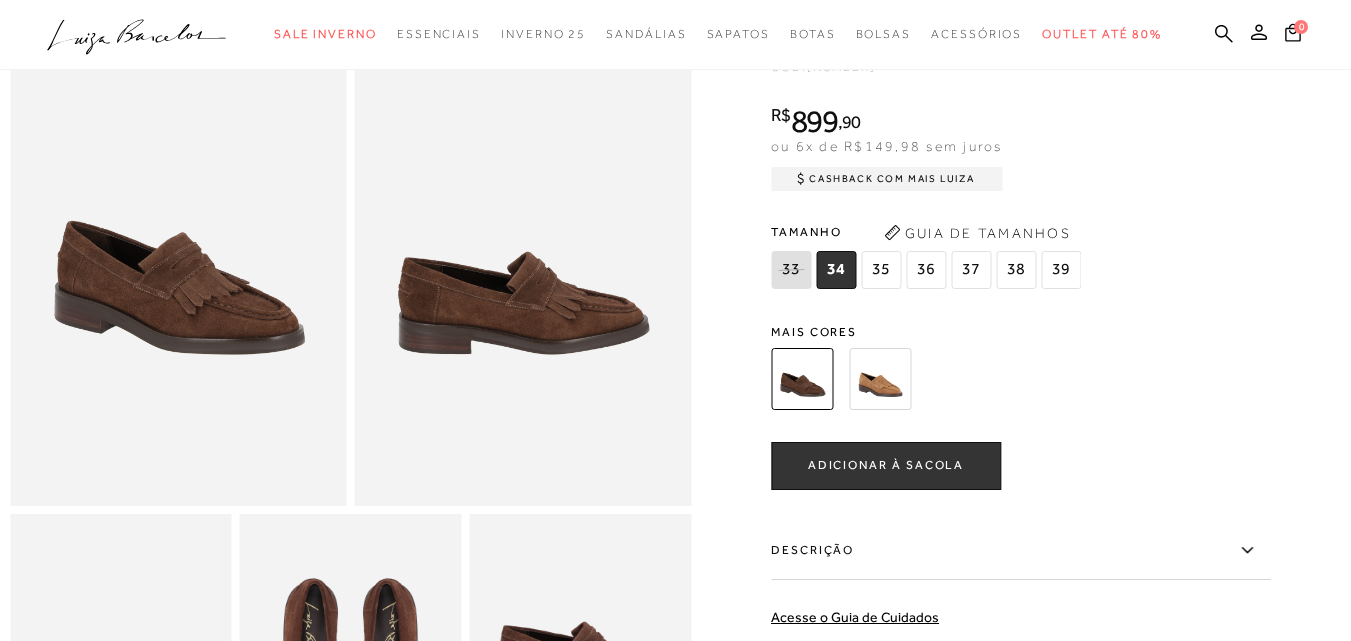 click at bounding box center [880, 379] 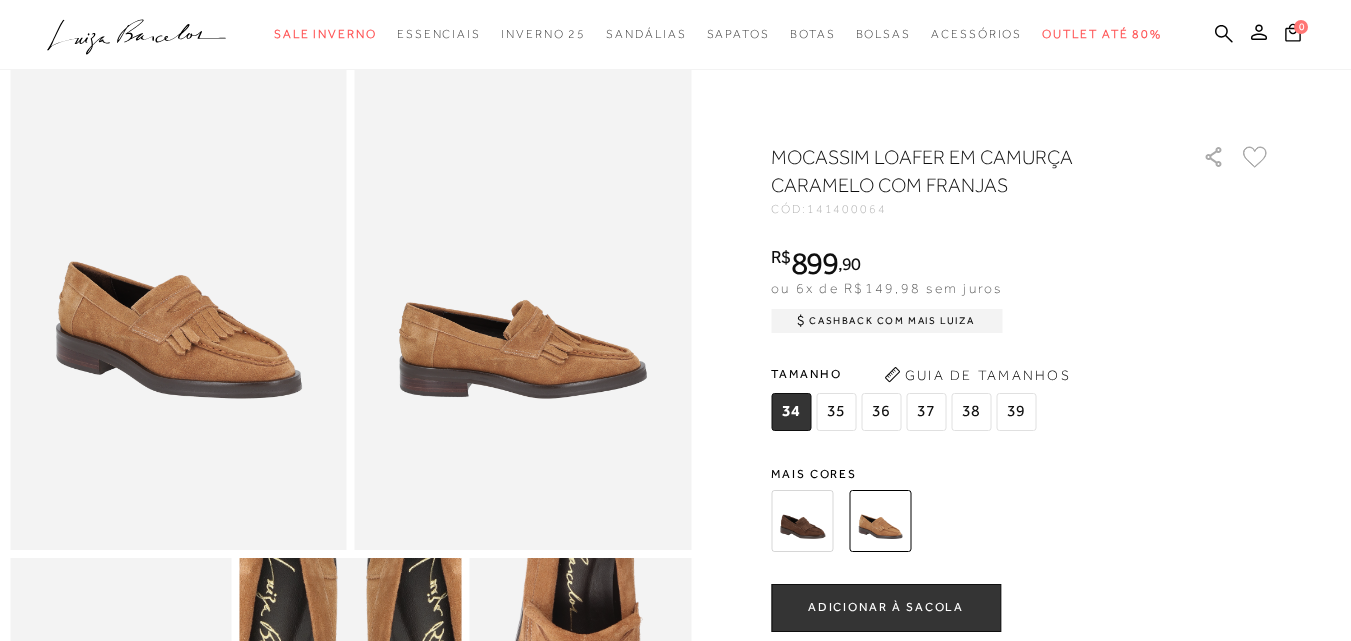 scroll, scrollTop: 67, scrollLeft: 0, axis: vertical 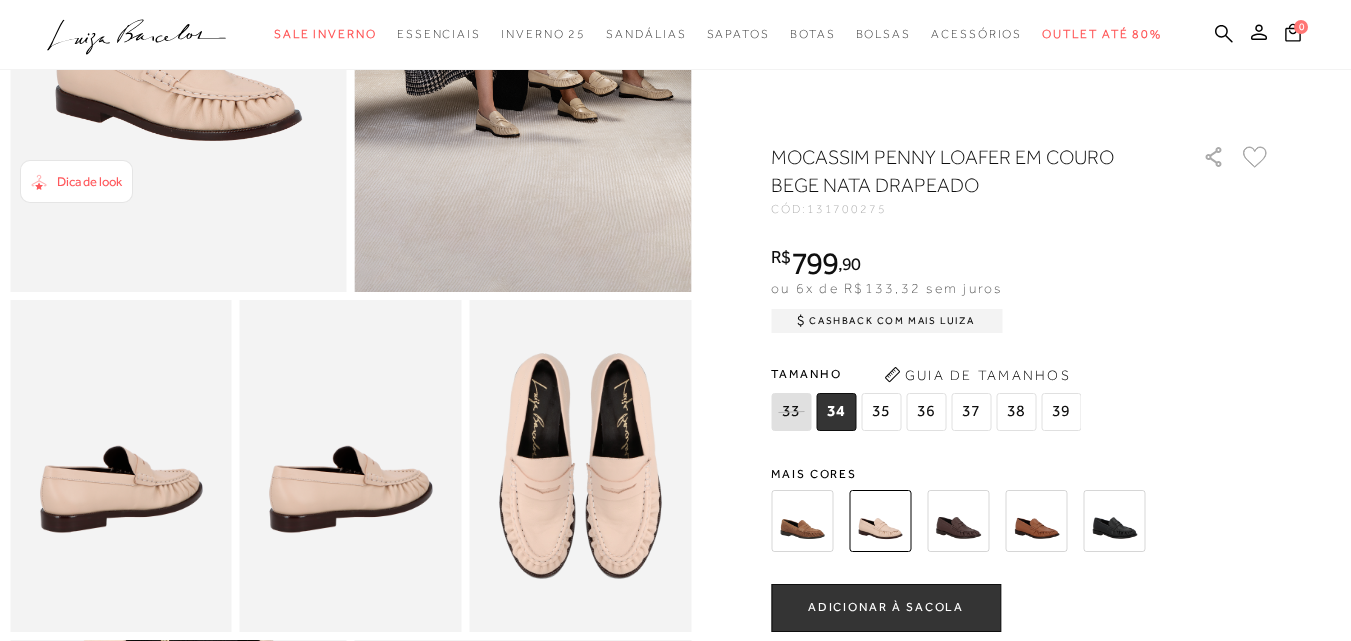 click at bounding box center [802, 521] 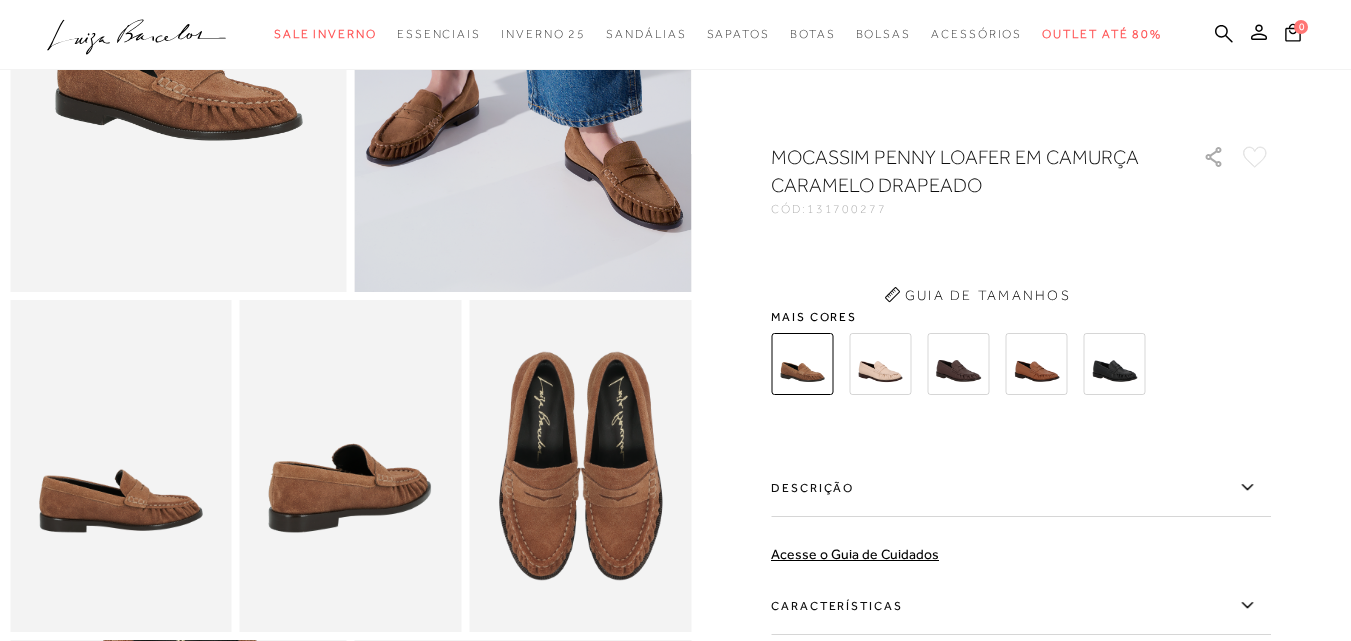 scroll, scrollTop: 0, scrollLeft: 0, axis: both 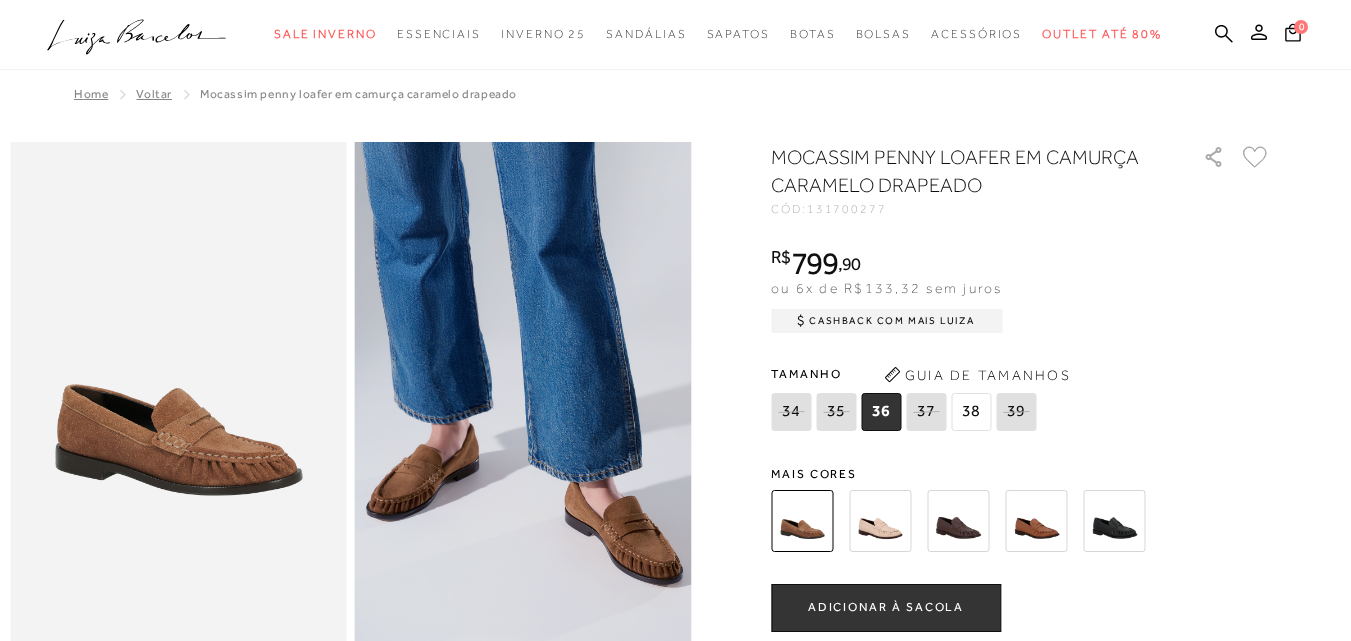 click at bounding box center (880, 521) 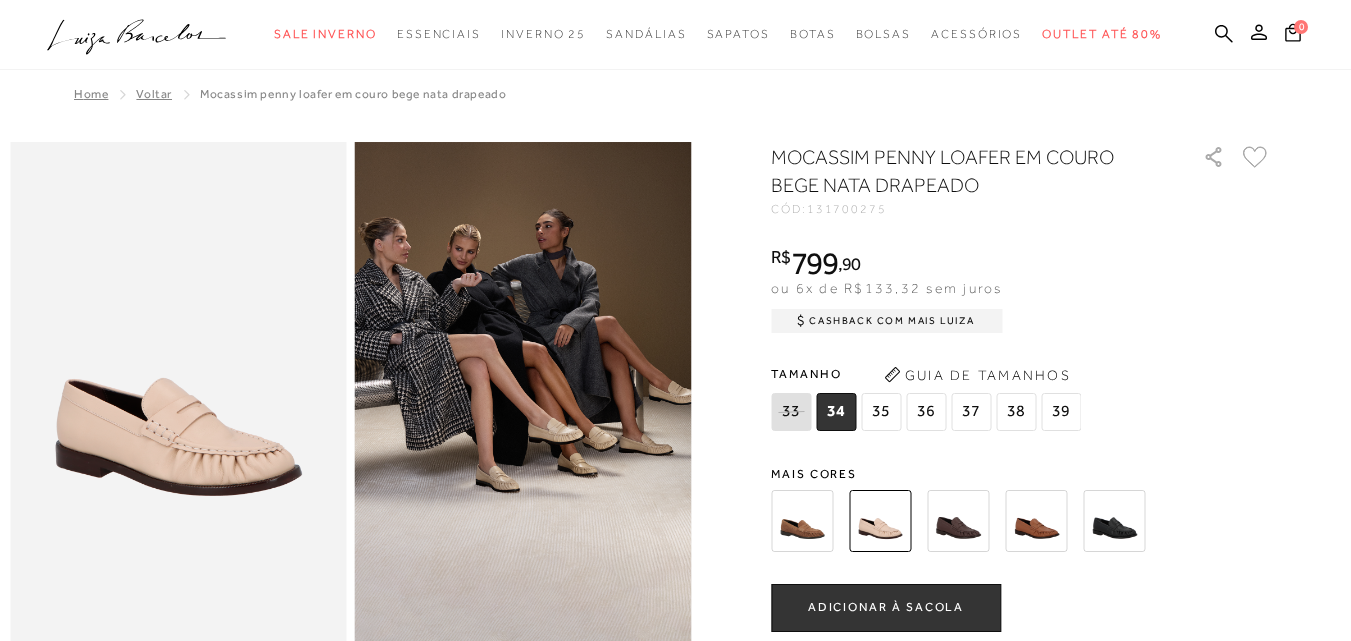 click at bounding box center (958, 521) 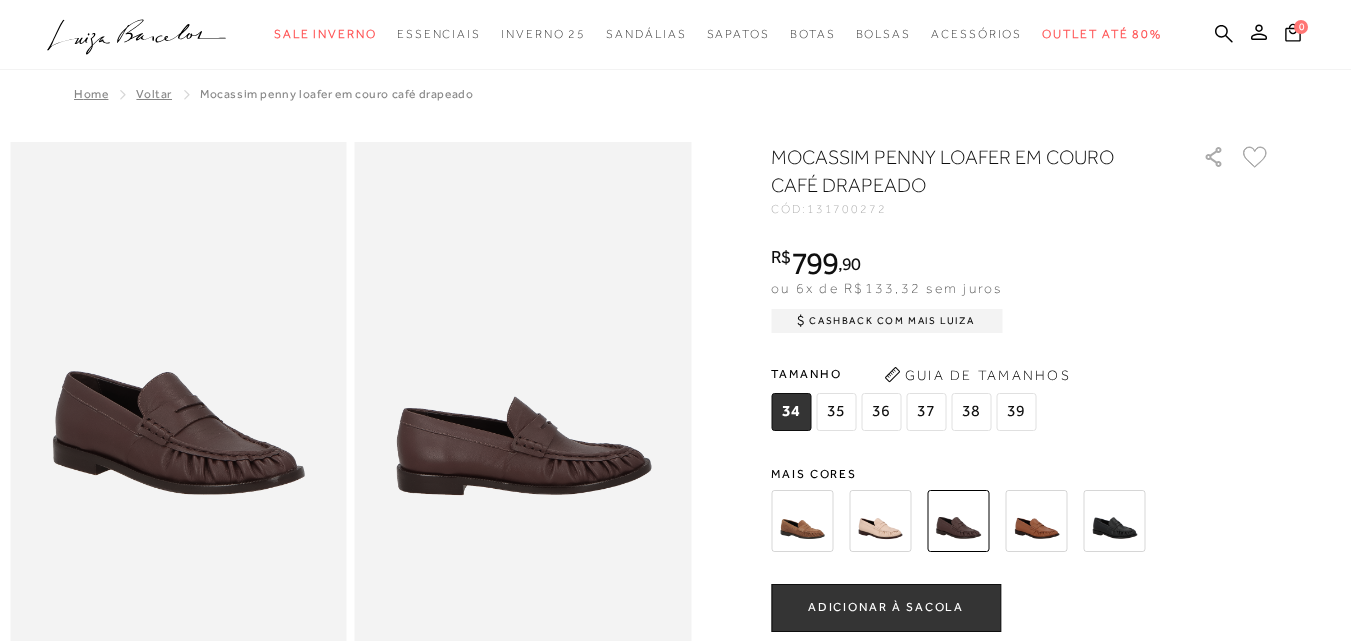 click at bounding box center [1036, 521] 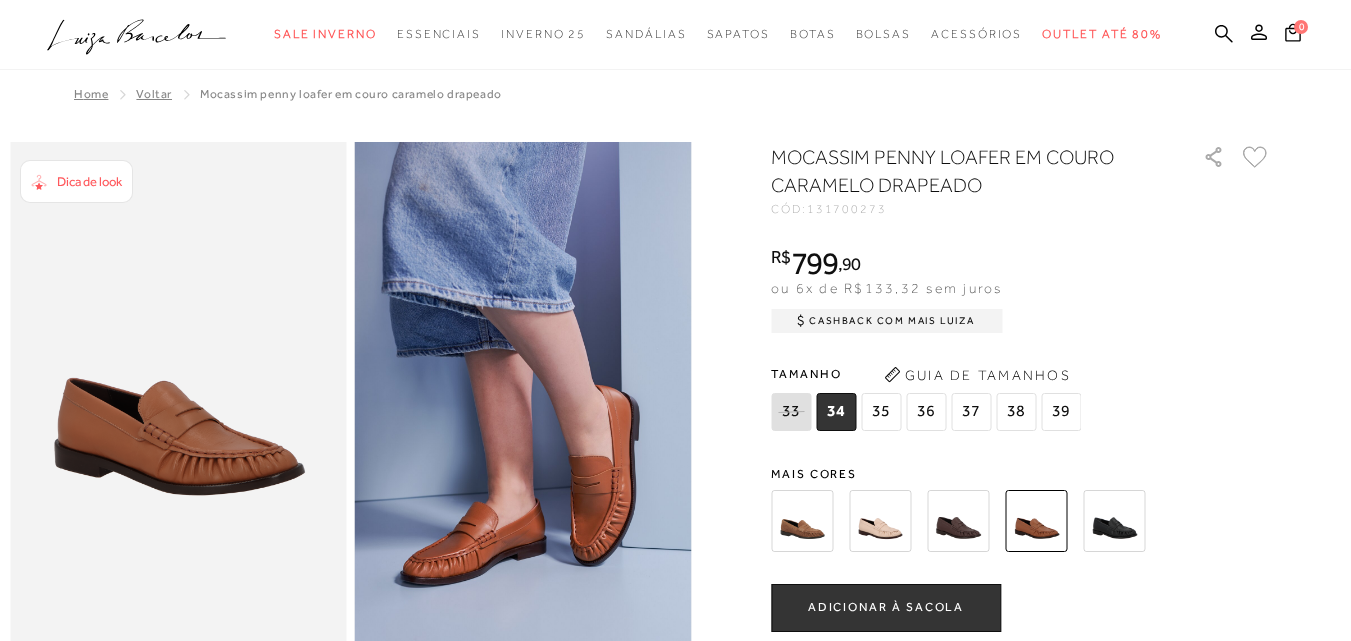 click at bounding box center [1114, 521] 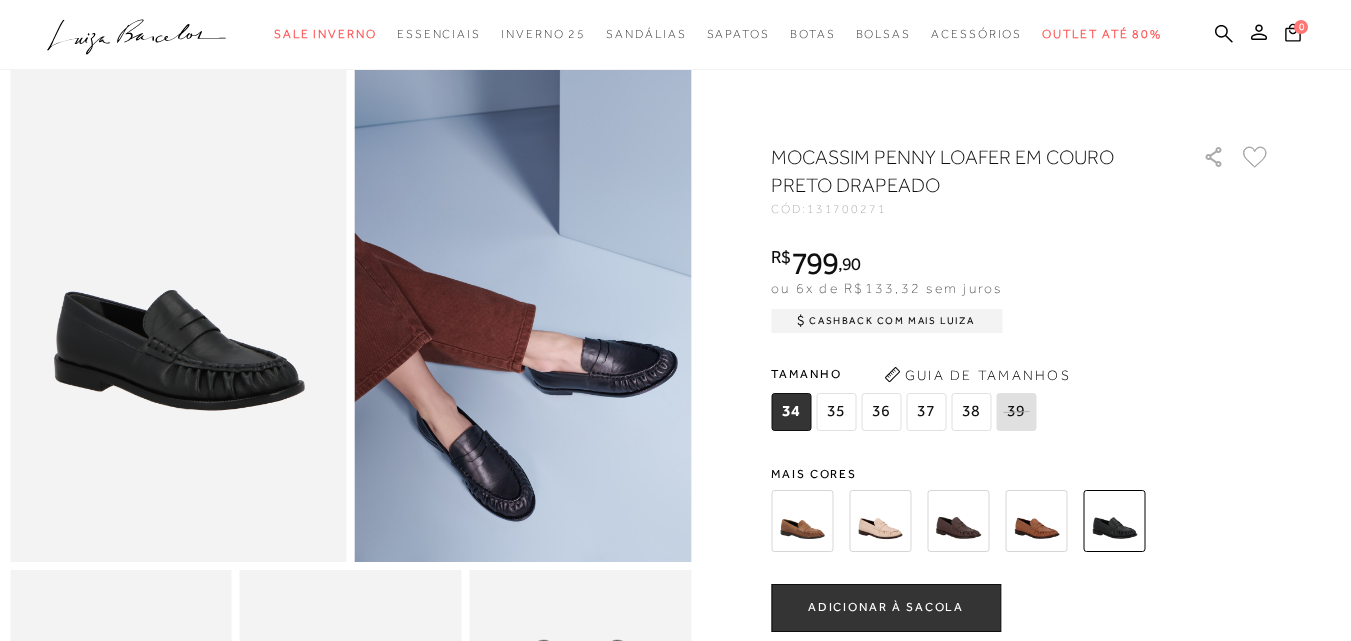 scroll, scrollTop: 89, scrollLeft: 0, axis: vertical 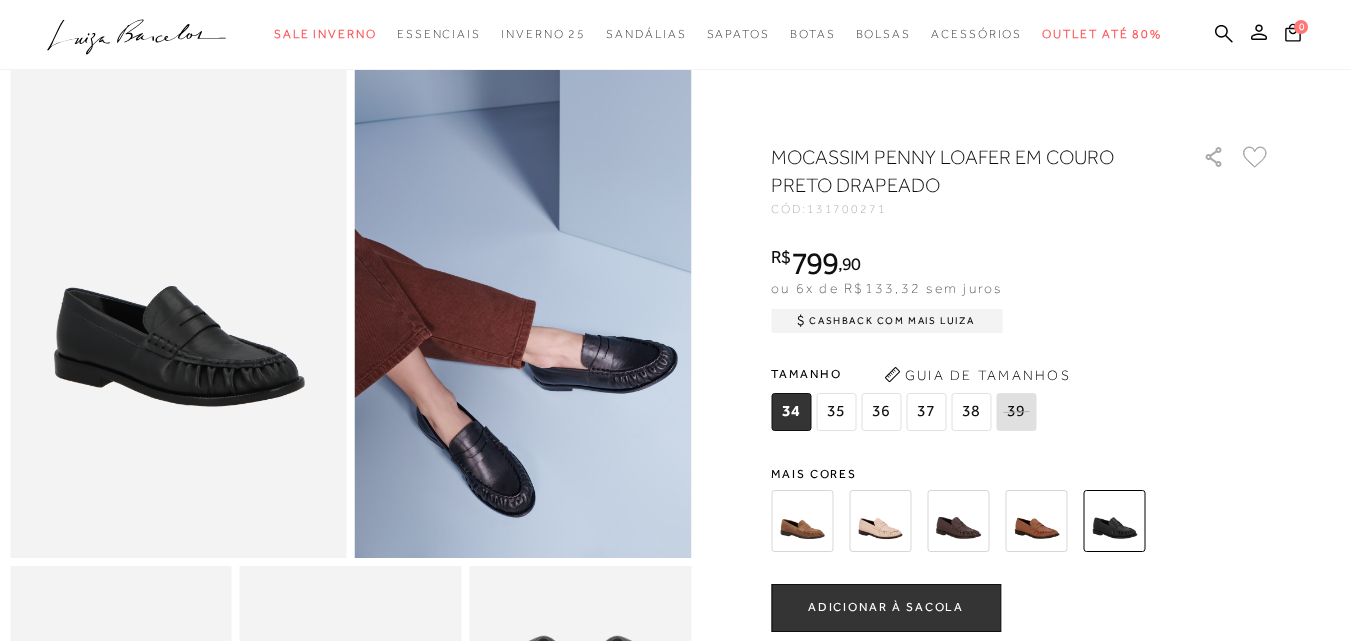 click at bounding box center (1036, 521) 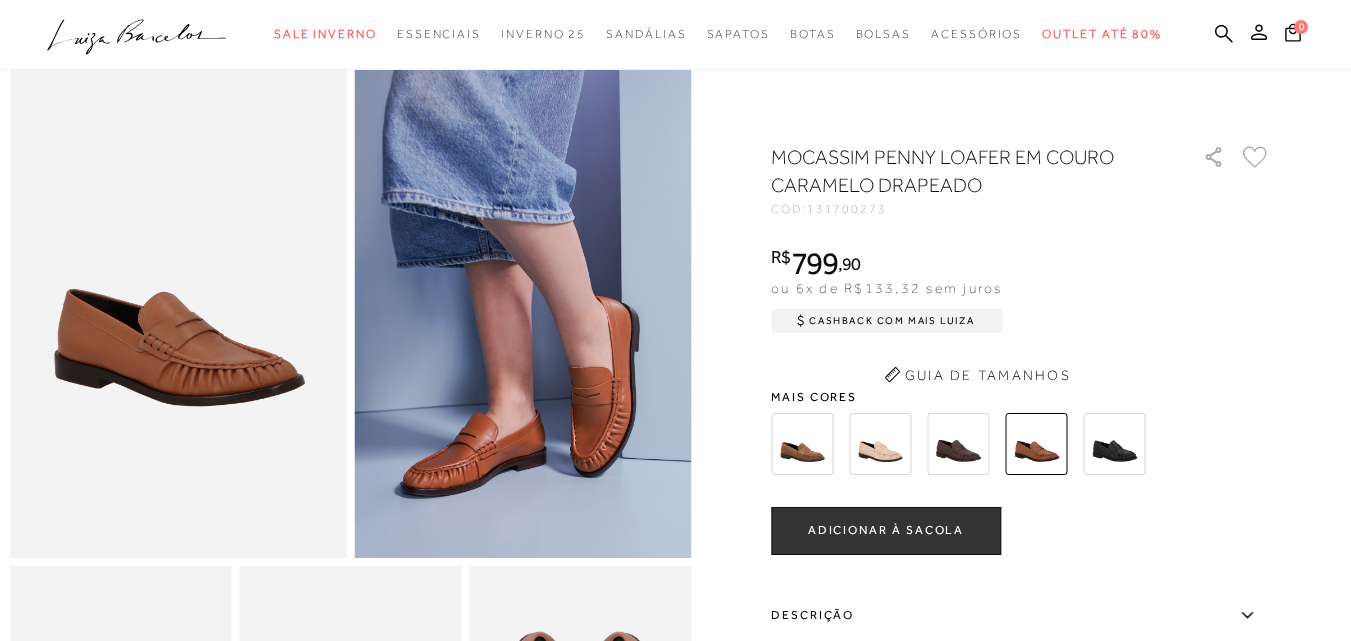 scroll, scrollTop: 0, scrollLeft: 0, axis: both 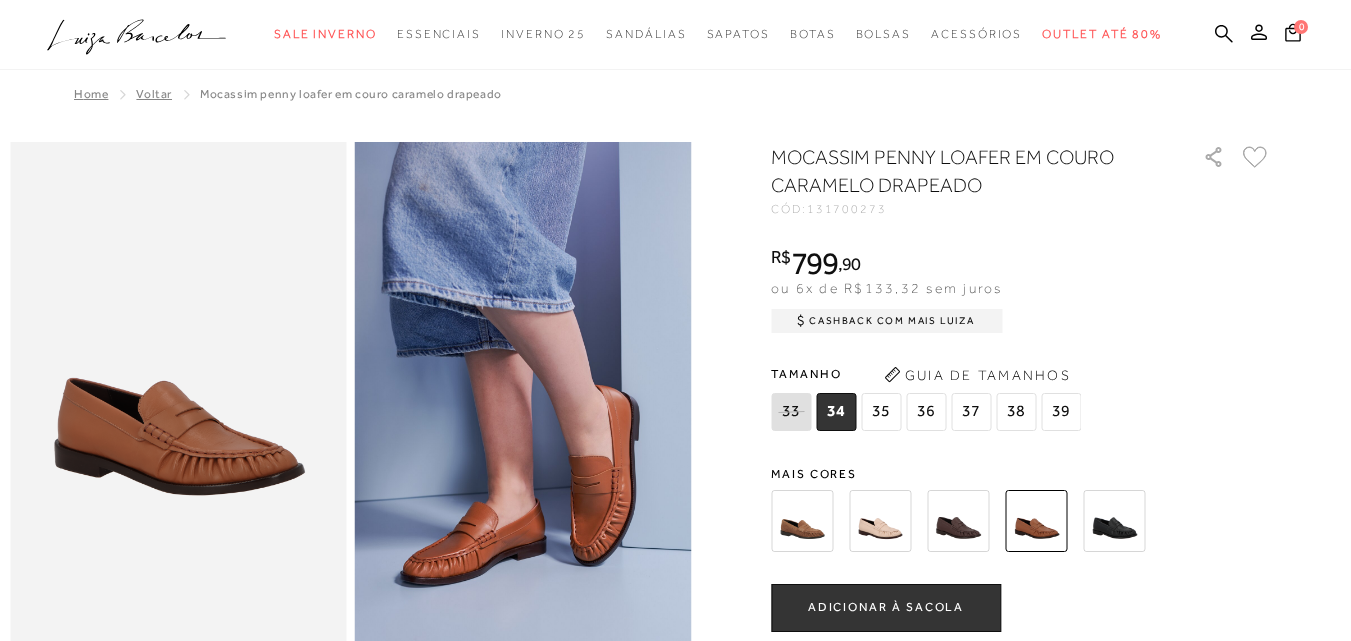 click at bounding box center [958, 521] 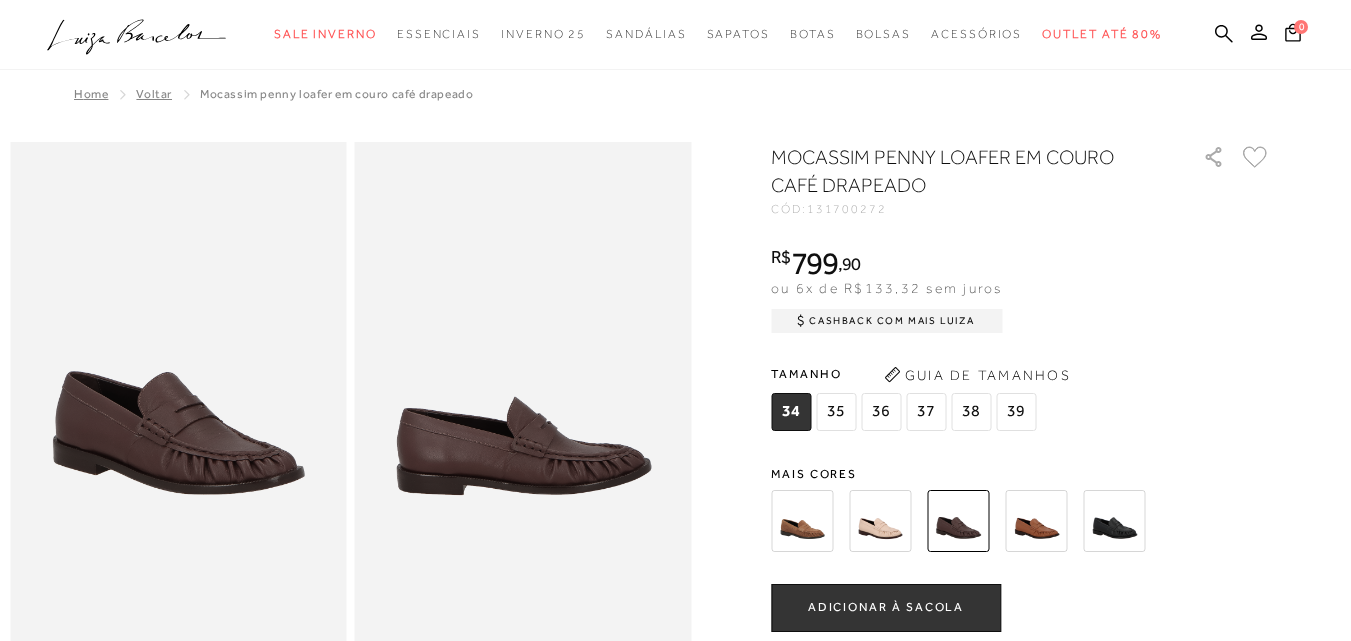 click at bounding box center (880, 521) 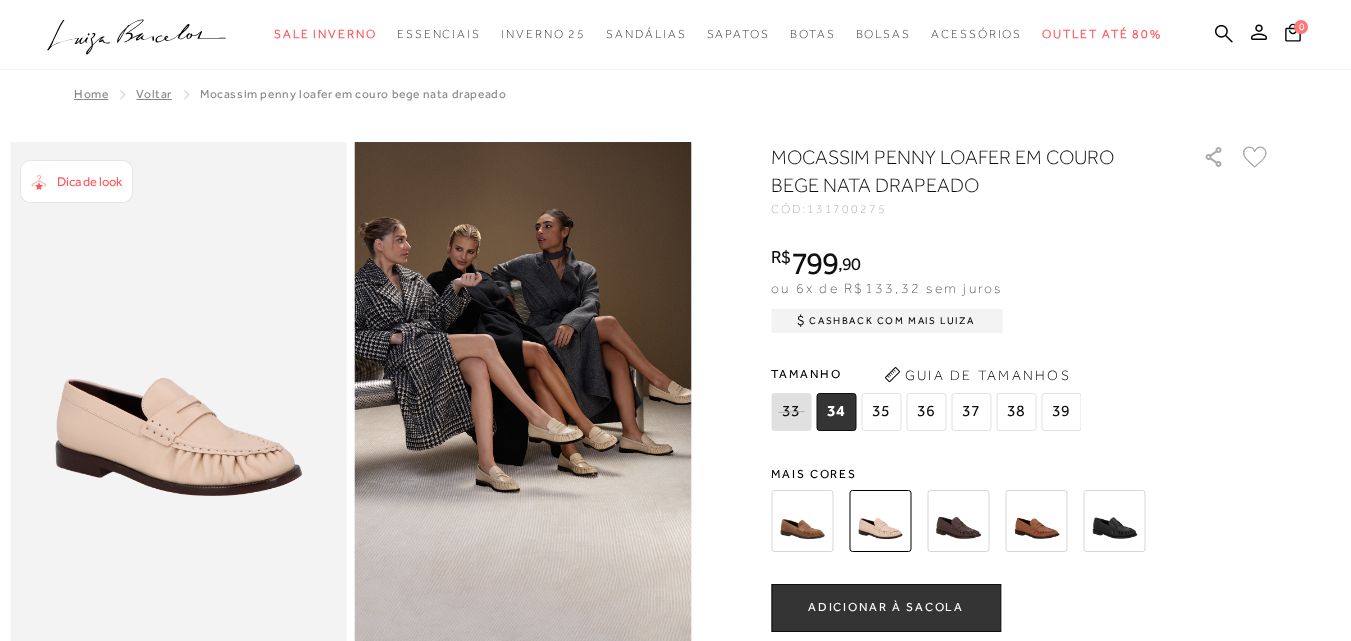 click at bounding box center (802, 521) 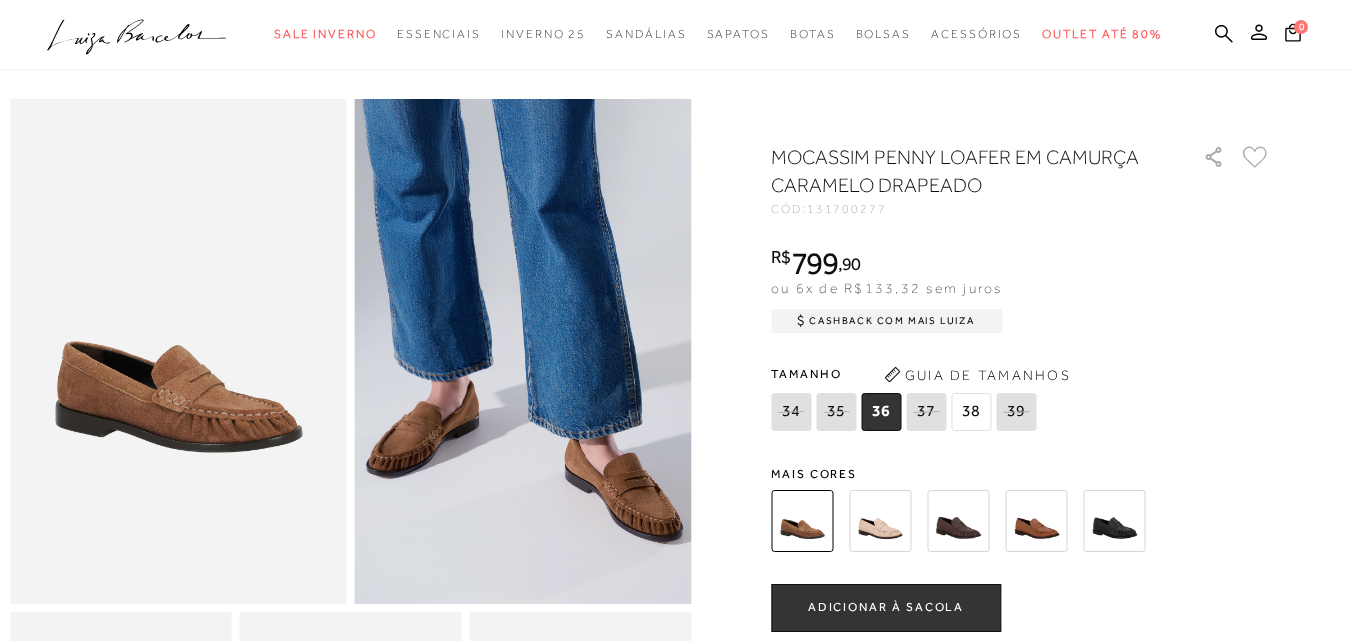 scroll, scrollTop: 46, scrollLeft: 0, axis: vertical 